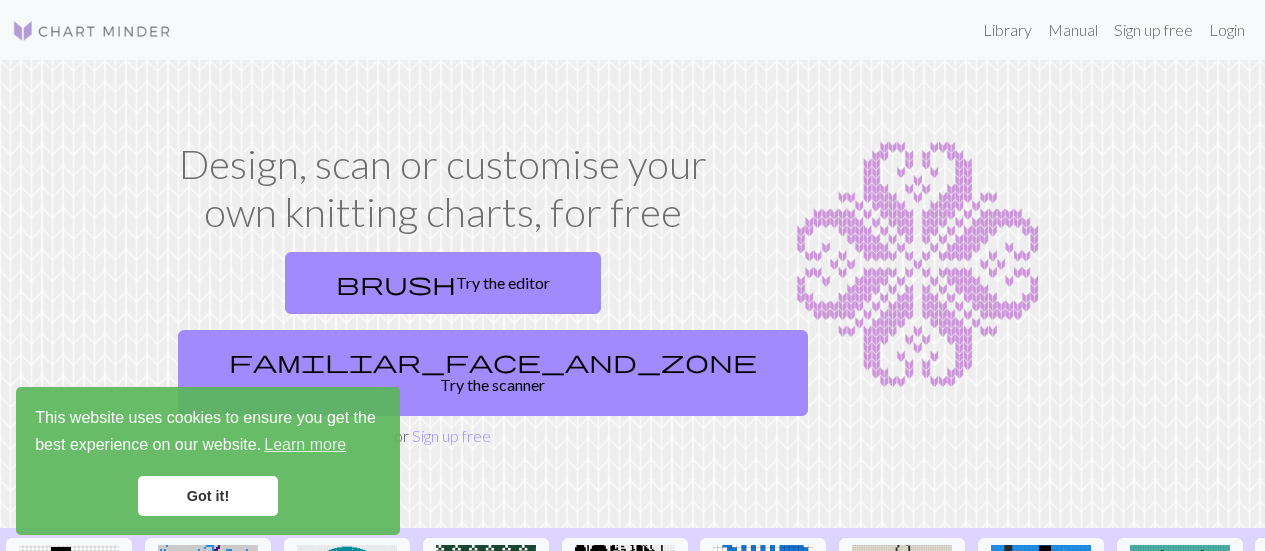 scroll, scrollTop: 0, scrollLeft: 0, axis: both 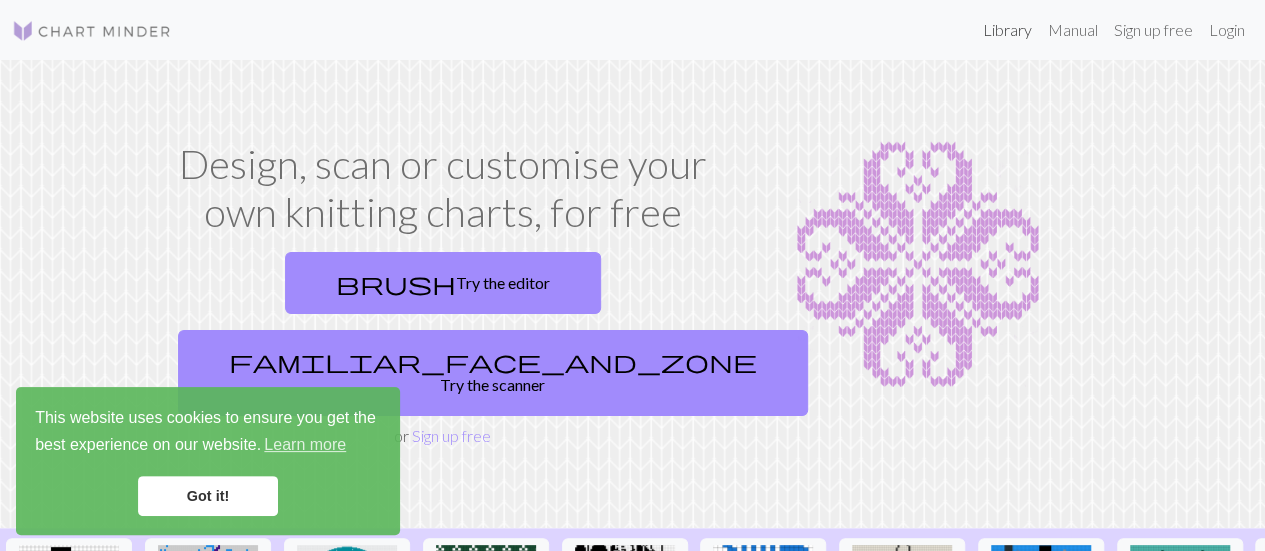 click on "Library" at bounding box center [1007, 30] 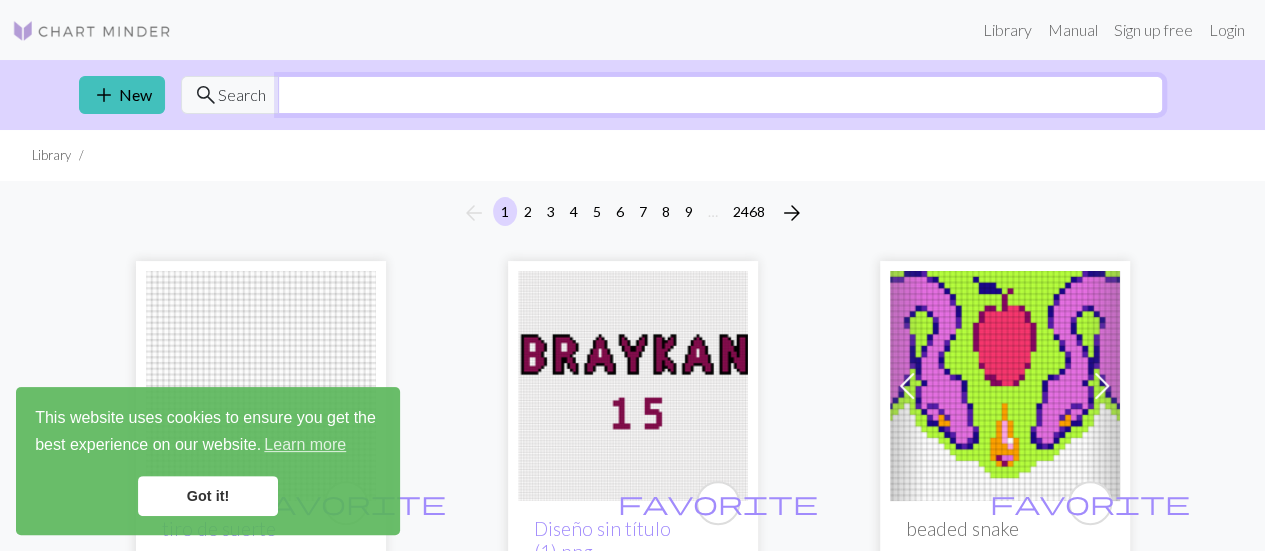 click at bounding box center (720, 95) 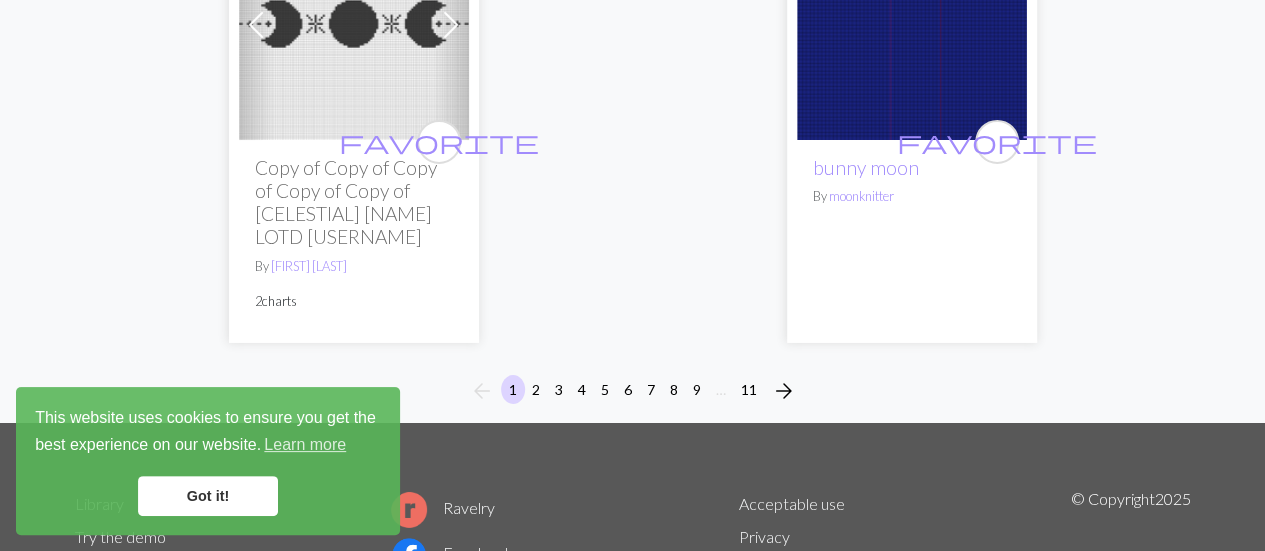 scroll, scrollTop: 7014, scrollLeft: 0, axis: vertical 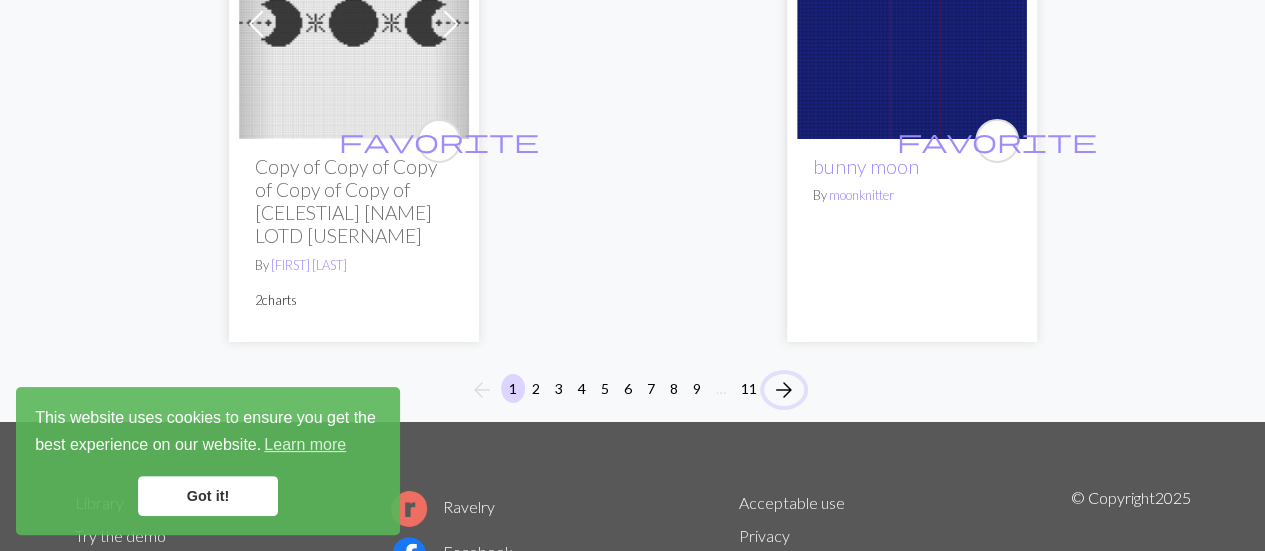 click on "arrow_forward" at bounding box center (784, 390) 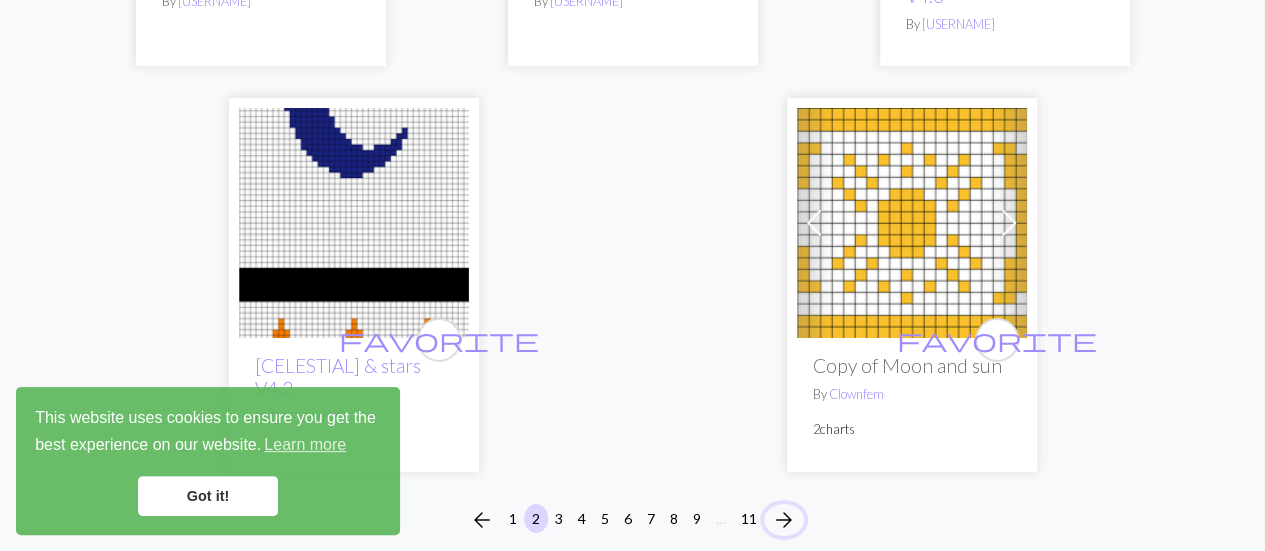 scroll, scrollTop: 7120, scrollLeft: 0, axis: vertical 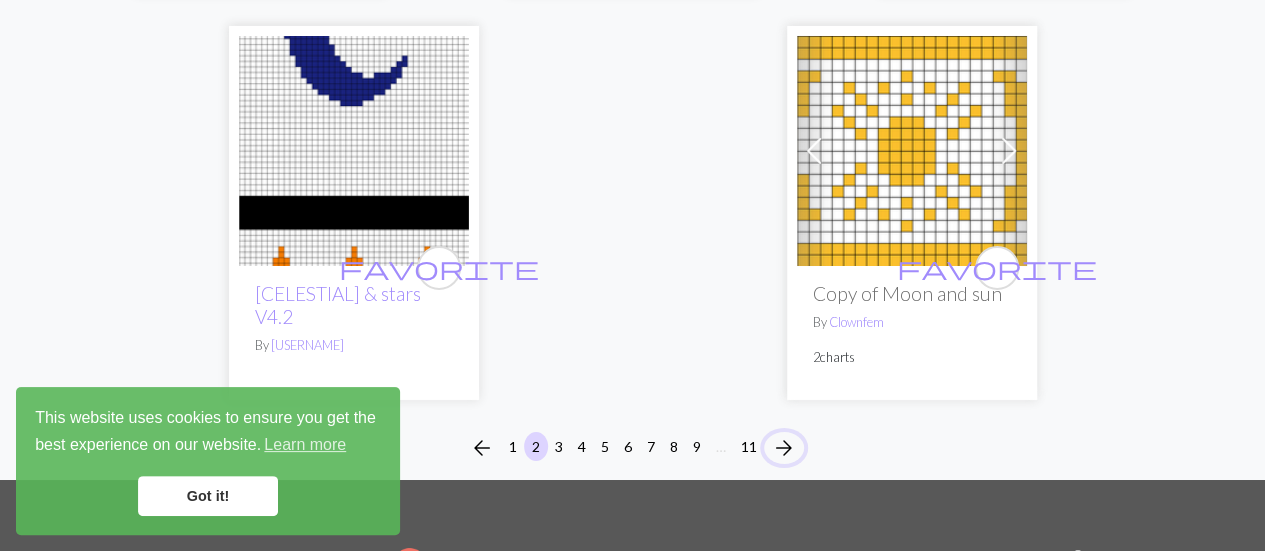 click on "arrow_forward" at bounding box center (784, 448) 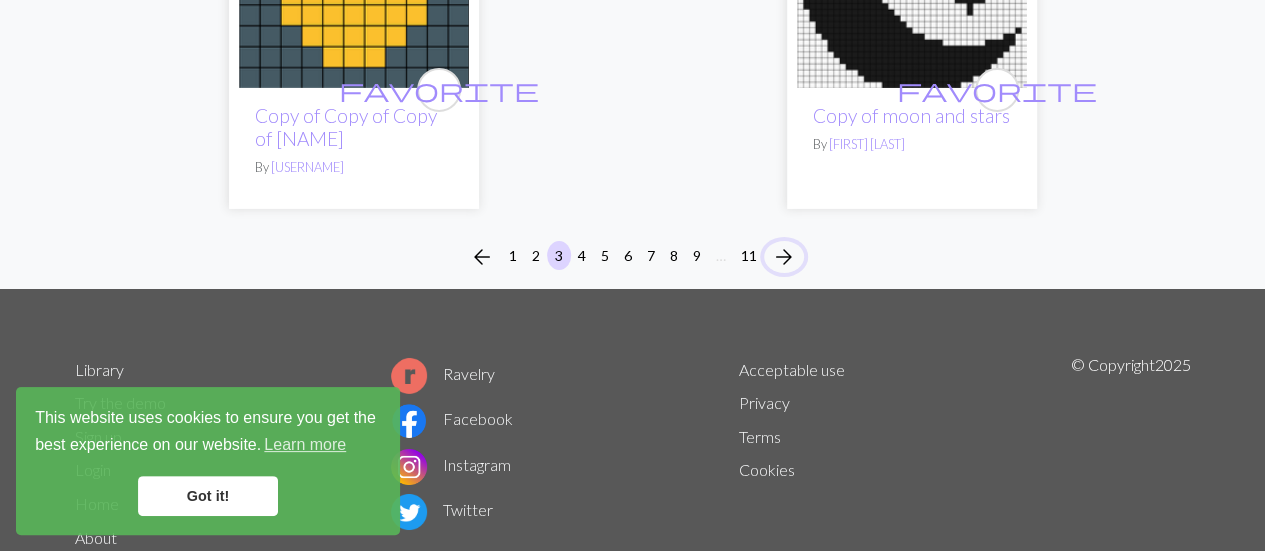 scroll, scrollTop: 7131, scrollLeft: 0, axis: vertical 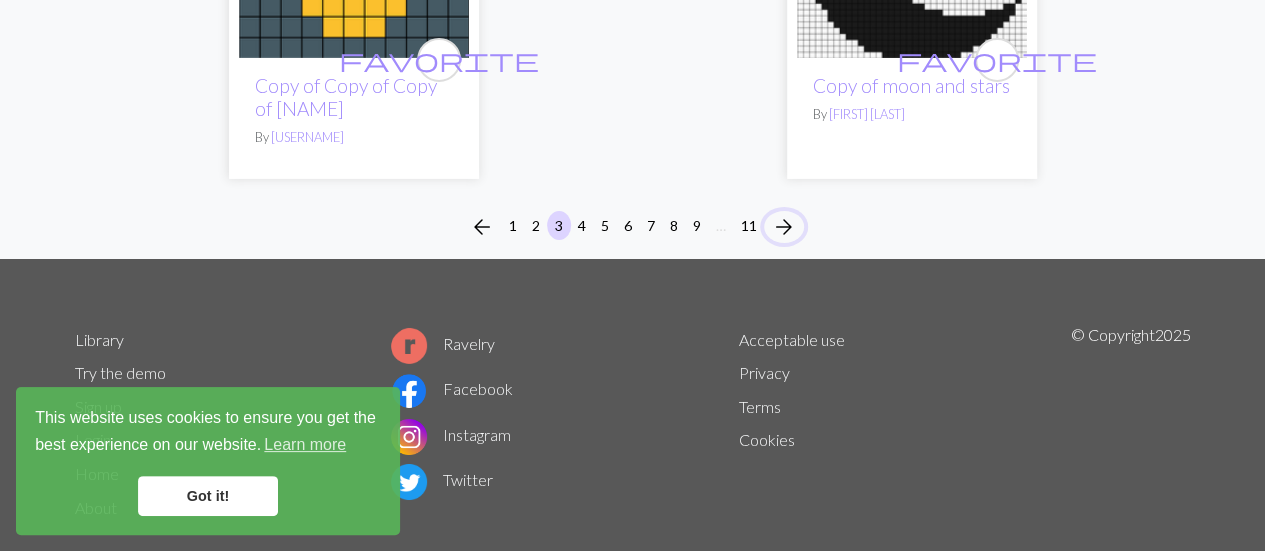 click on "arrow_forward" at bounding box center (784, 227) 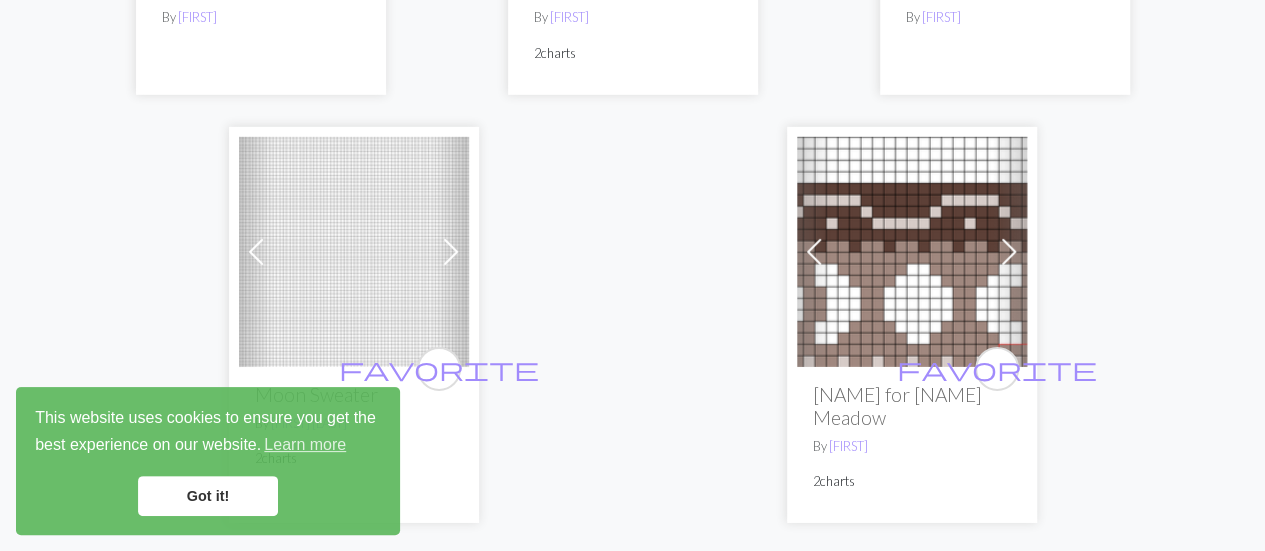 scroll, scrollTop: 6880, scrollLeft: 0, axis: vertical 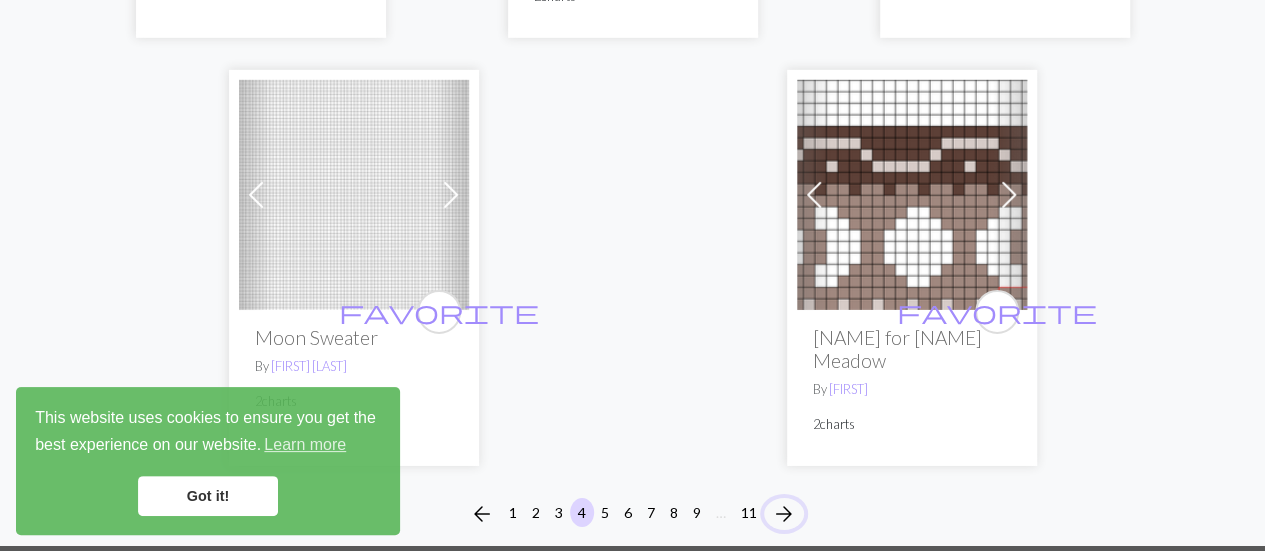 click on "arrow_forward" at bounding box center [784, 514] 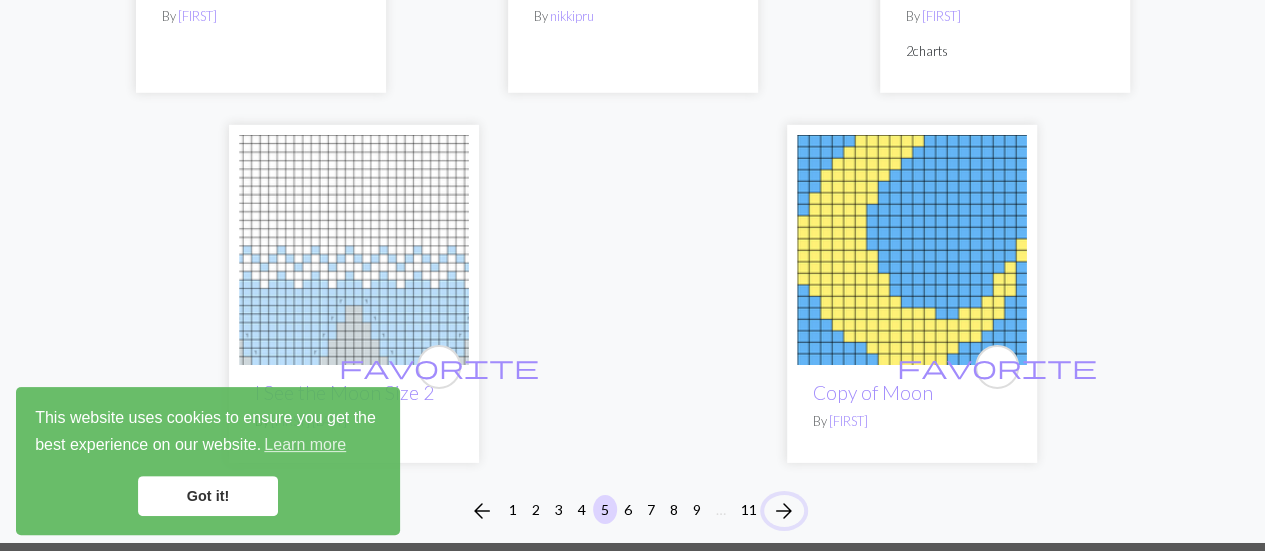 scroll, scrollTop: 6865, scrollLeft: 0, axis: vertical 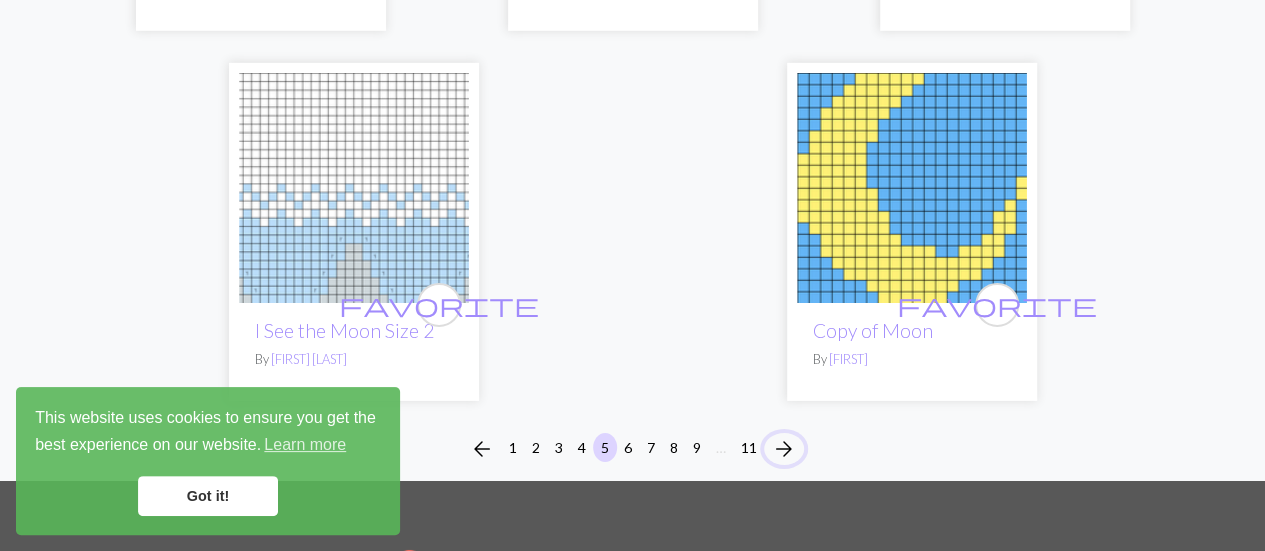 click on "arrow_forward" at bounding box center (784, 449) 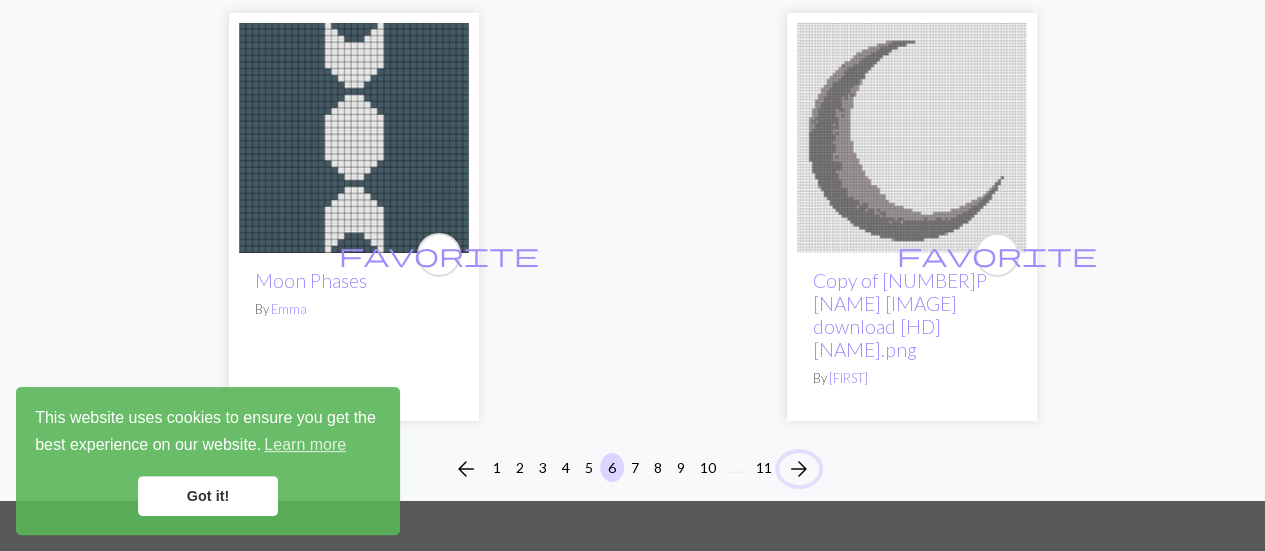 scroll, scrollTop: 7019, scrollLeft: 0, axis: vertical 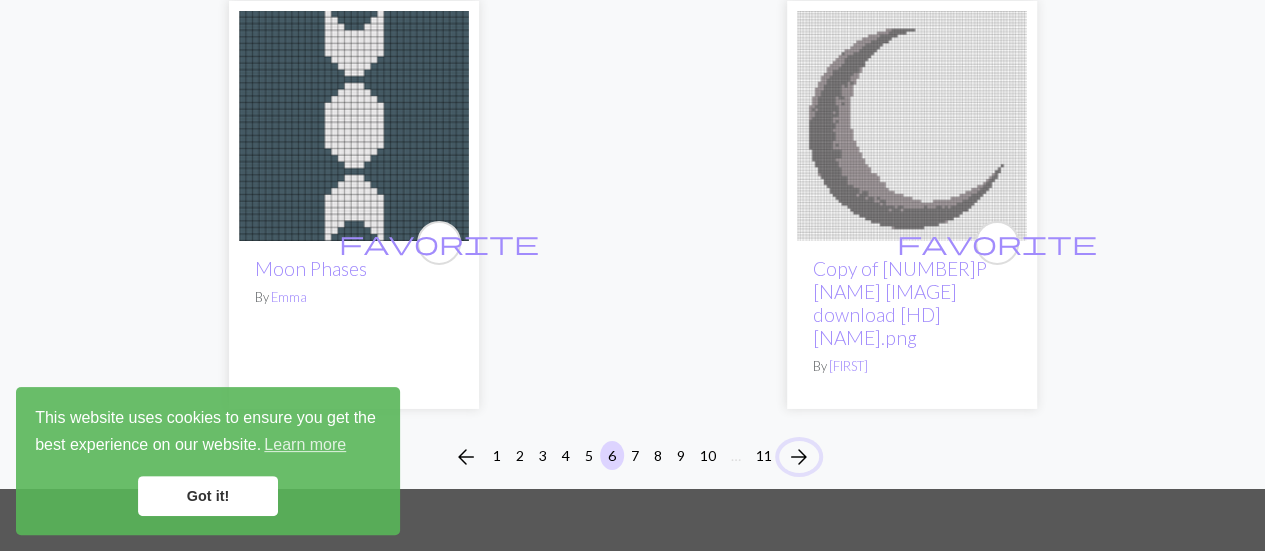click on "arrow_forward" at bounding box center [799, 457] 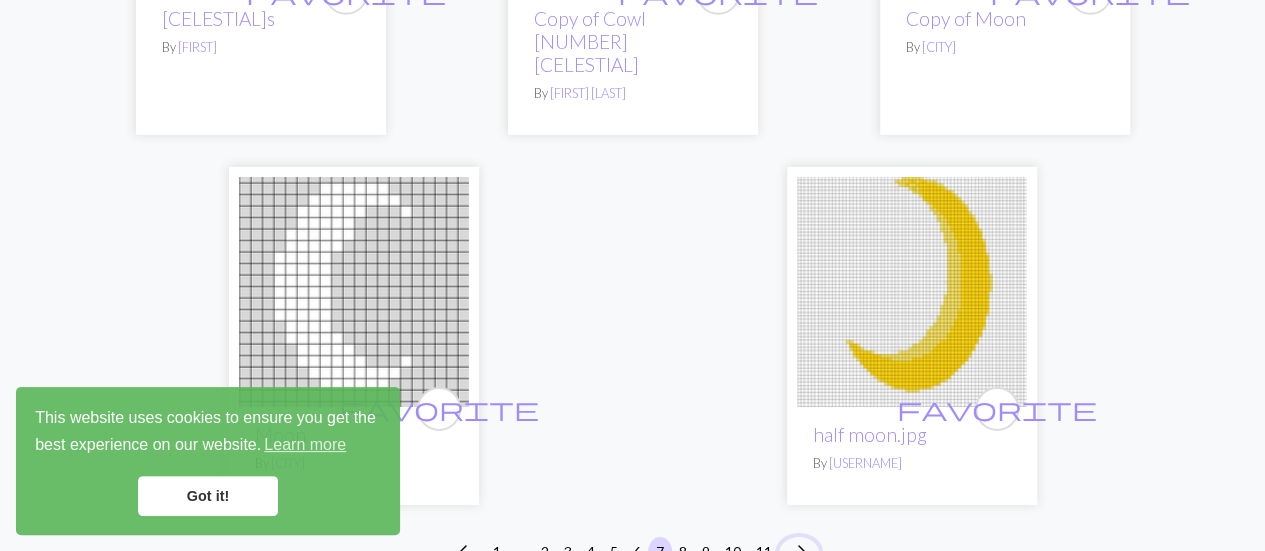 scroll, scrollTop: 7013, scrollLeft: 0, axis: vertical 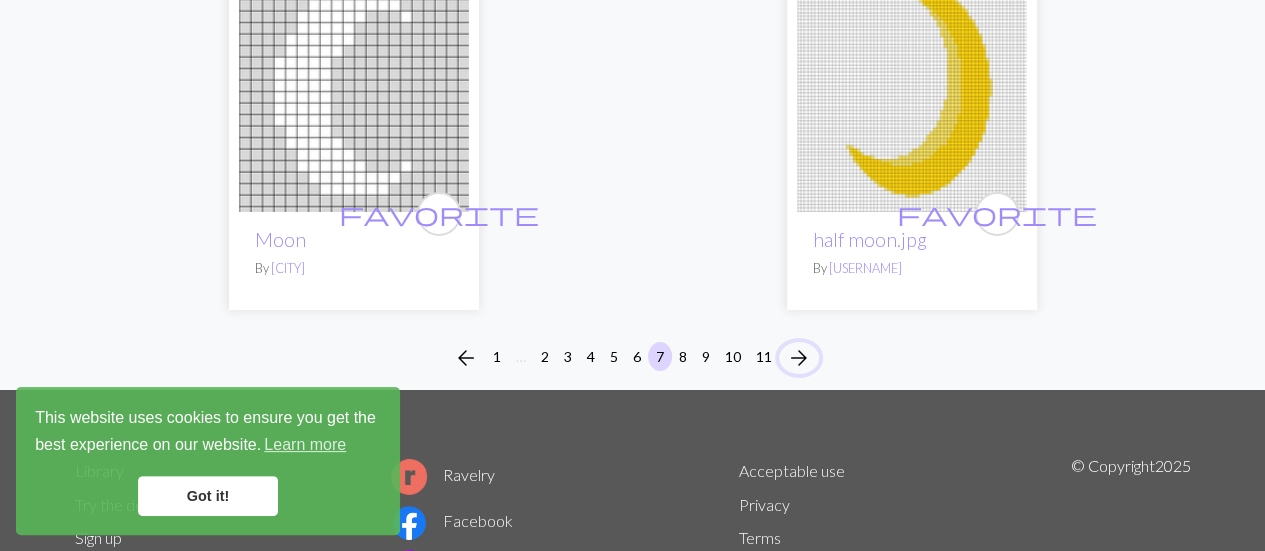 click on "arrow_forward" at bounding box center (799, 358) 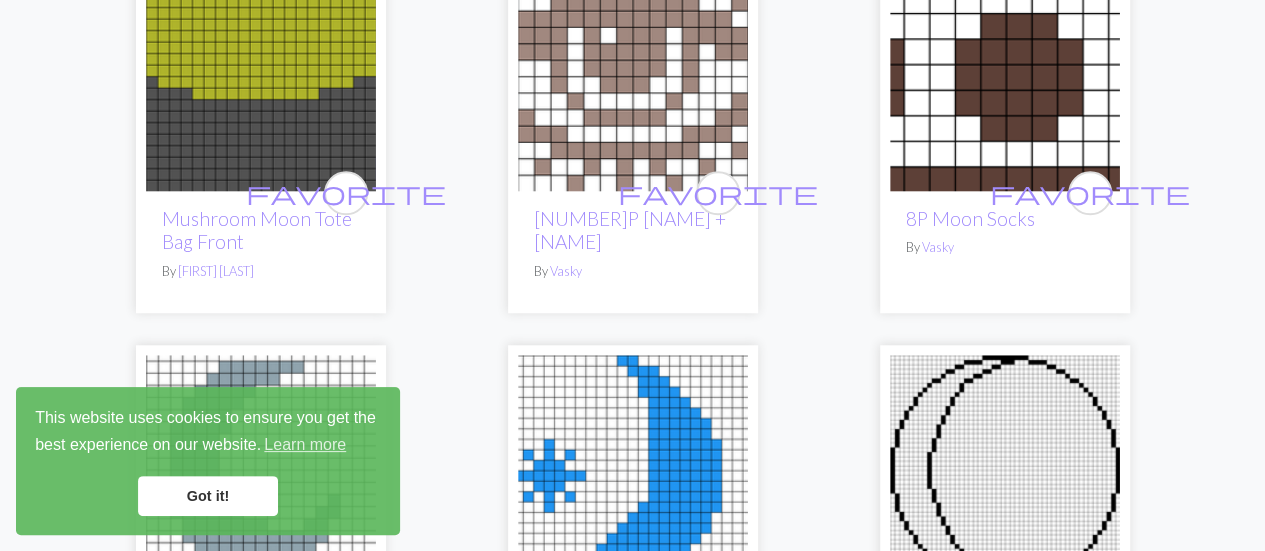 scroll, scrollTop: 0, scrollLeft: 0, axis: both 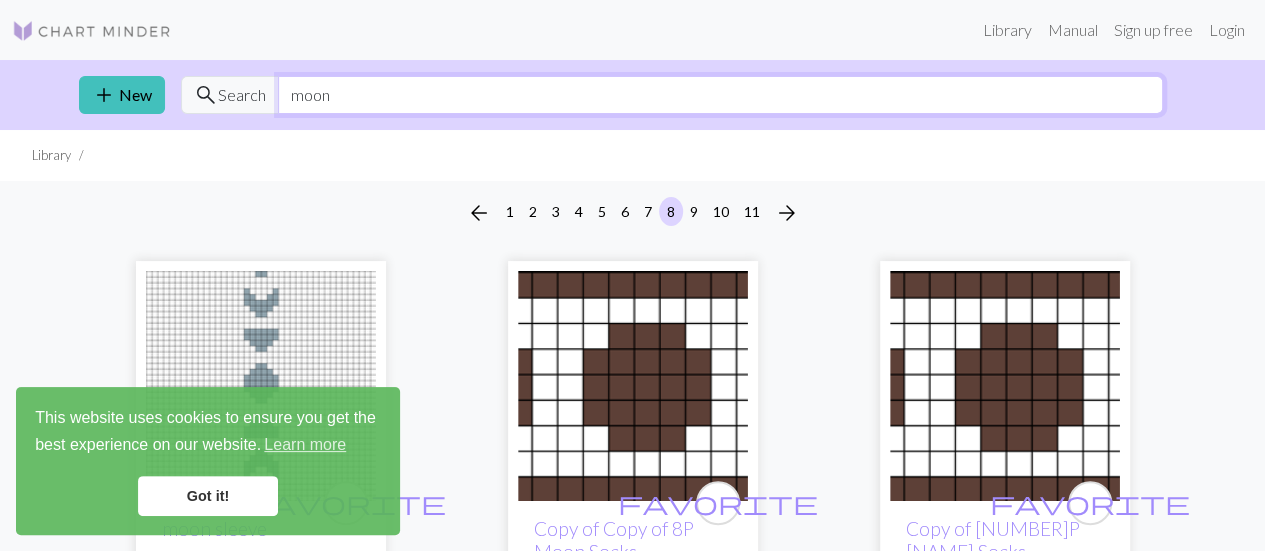 drag, startPoint x: 620, startPoint y: 90, endPoint x: 75, endPoint y: 96, distance: 545.033 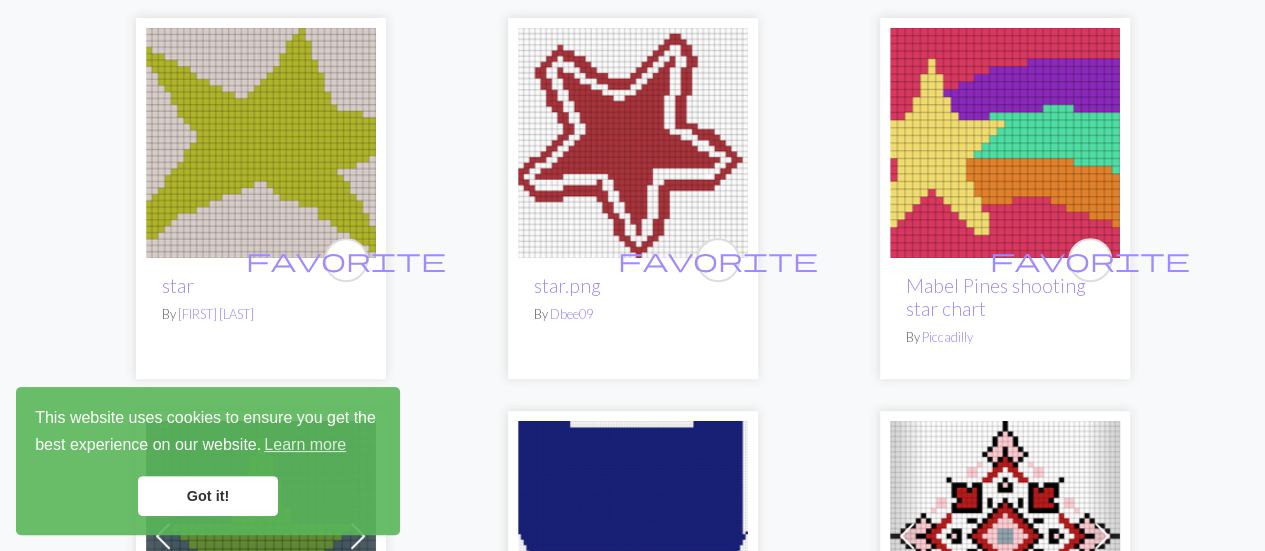 scroll, scrollTop: 0, scrollLeft: 0, axis: both 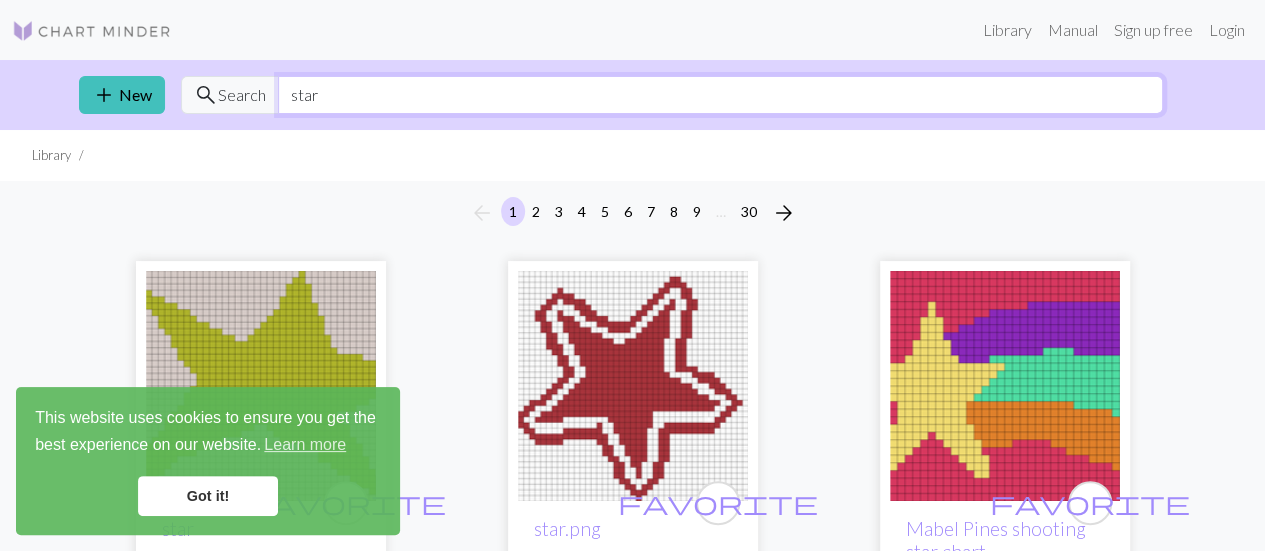 click on "star" at bounding box center [720, 95] 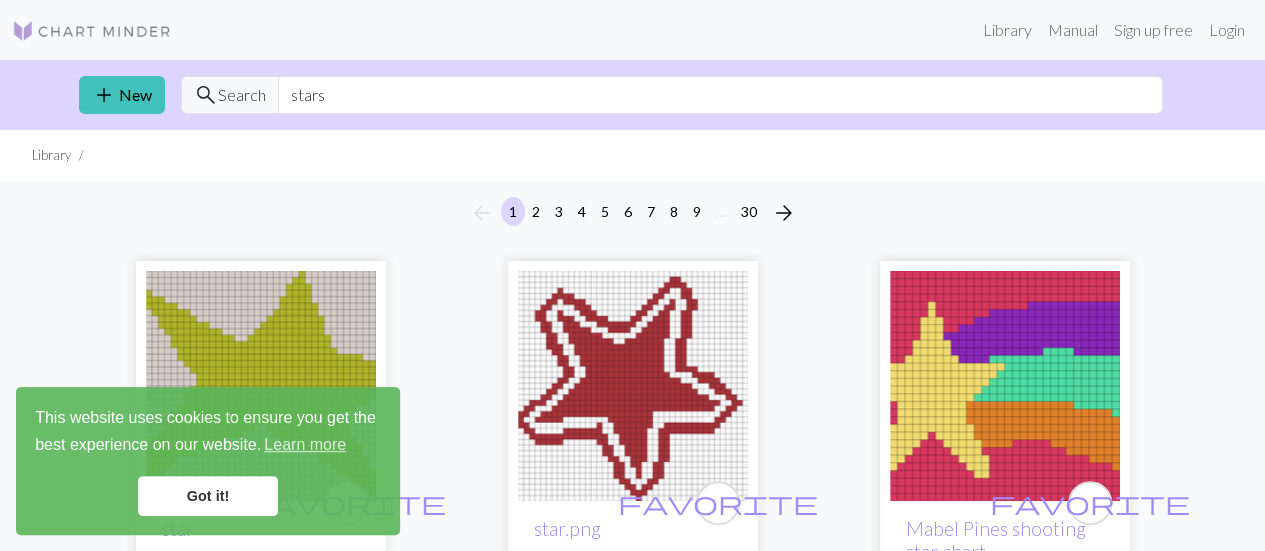 click on "Copy of Copy of star By [USERNAME] favorite Stars By [USERNAME] favorite Copy of star hands By [USERNAME] [FIRST] [LAST] favorite Sapphire Star By [USERNAME] favorite star hands By [USERNAME] Disney favorite Copy of Copy of Copy of Copy of Copy of Copy of Copy of stars By [USERNAME] favorite Copy of Copy of Copy of Copy of Copy of Copy of Copy of Copy of stars By [USERNAME] favorite Copy of star people By [USERNAME] favorite Copy of Copy of Rusty Red Western Boot and Stars Line Art Canvas Print.png By [USERNAME] favorite Copy of Copy of star people By [USERNAME] Previous Next favorite Copy of Copy of Copy of Star scarf By [USERNAME] [NUMBER] charts favorite" at bounding box center (633, 3693) 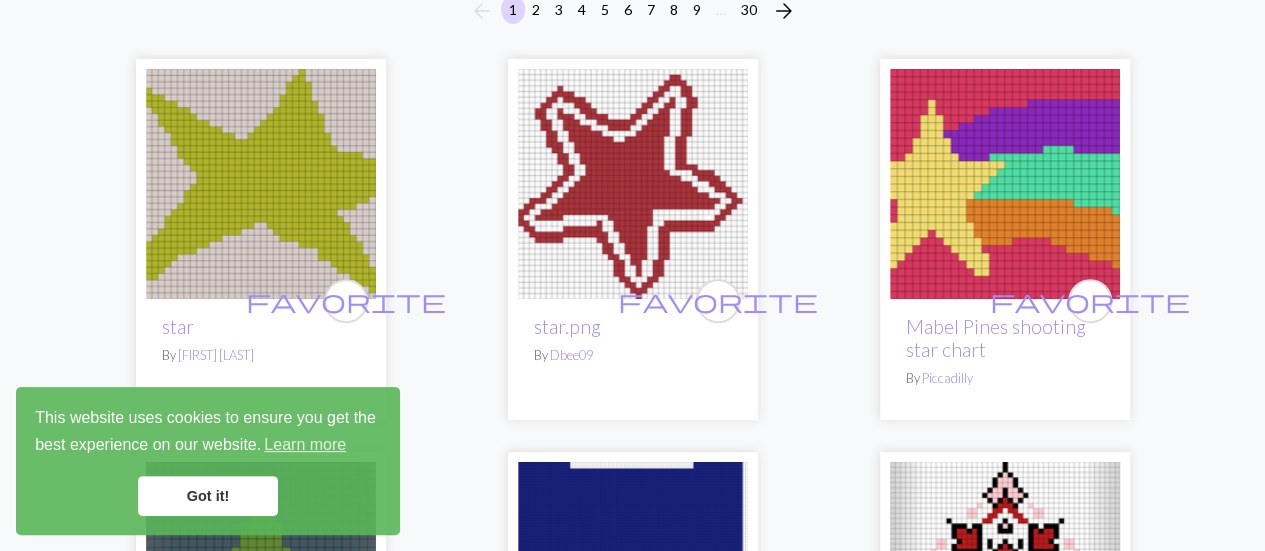 scroll, scrollTop: 0, scrollLeft: 0, axis: both 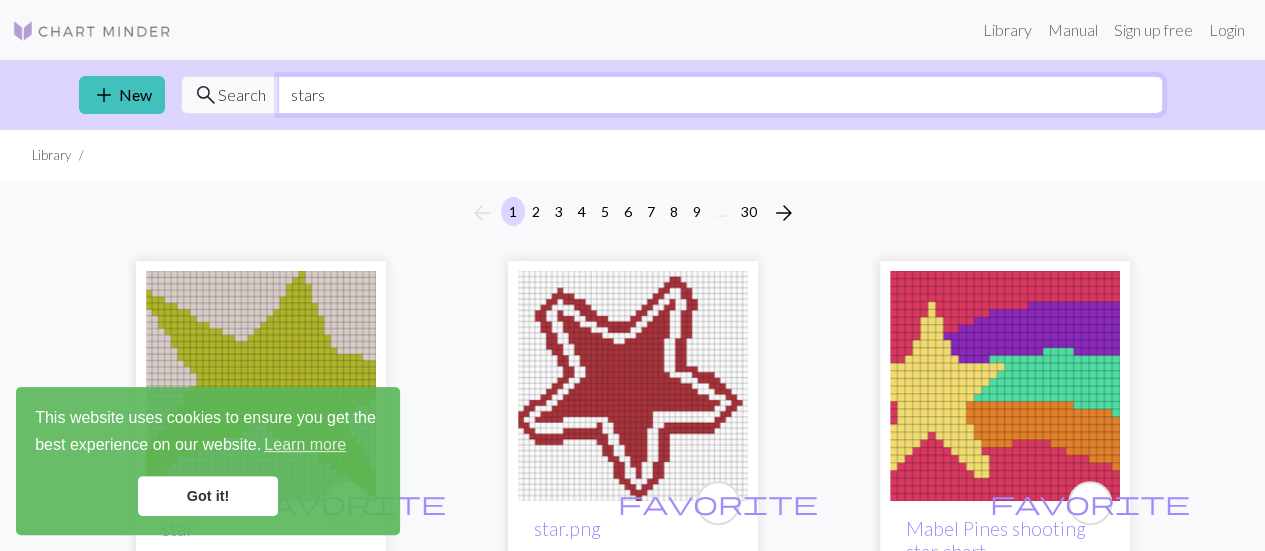 click on "stars" at bounding box center [720, 95] 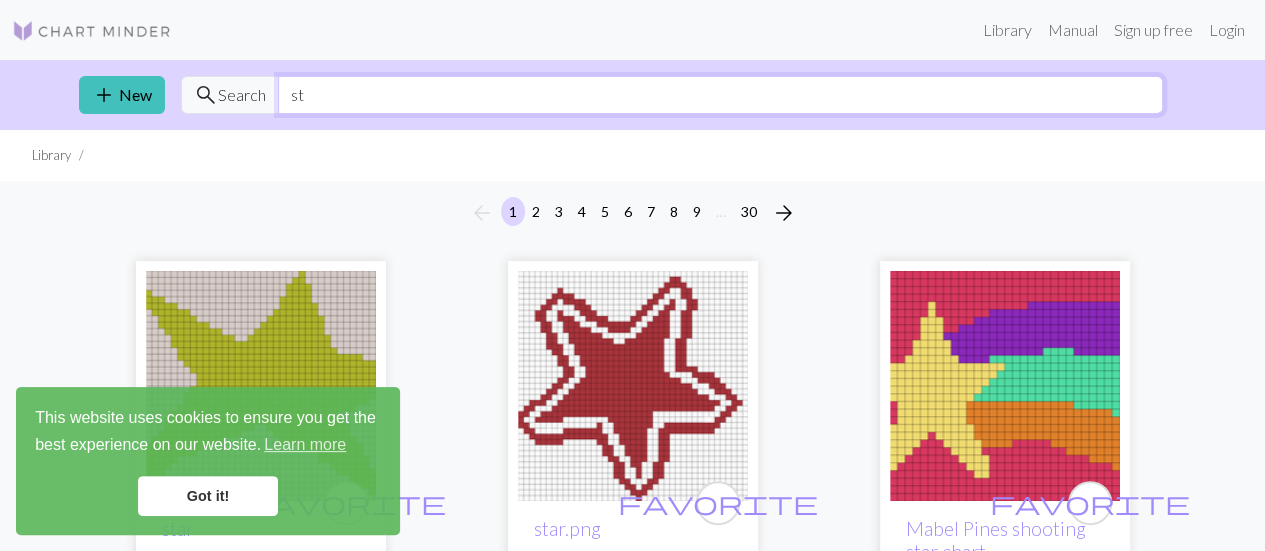 type on "s" 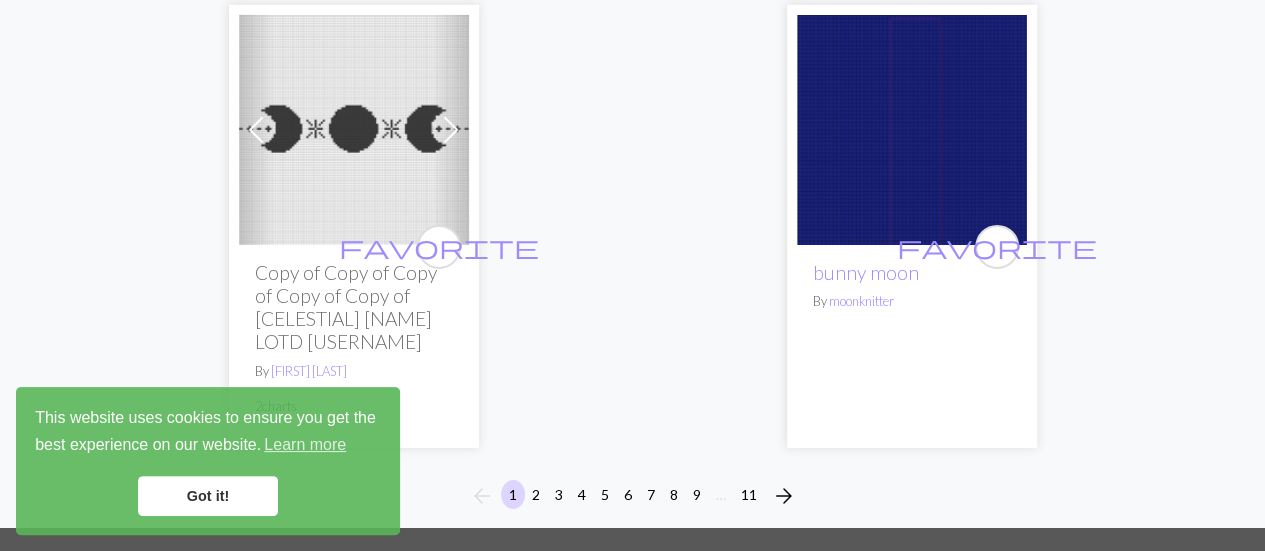 scroll, scrollTop: 6945, scrollLeft: 0, axis: vertical 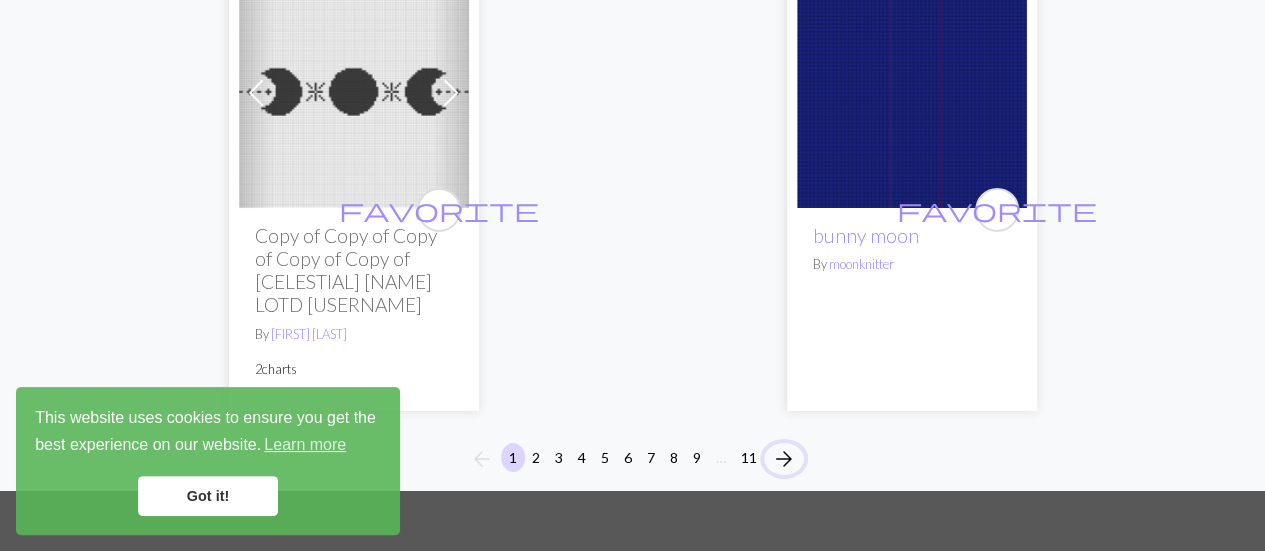 click on "arrow_forward" at bounding box center (784, 459) 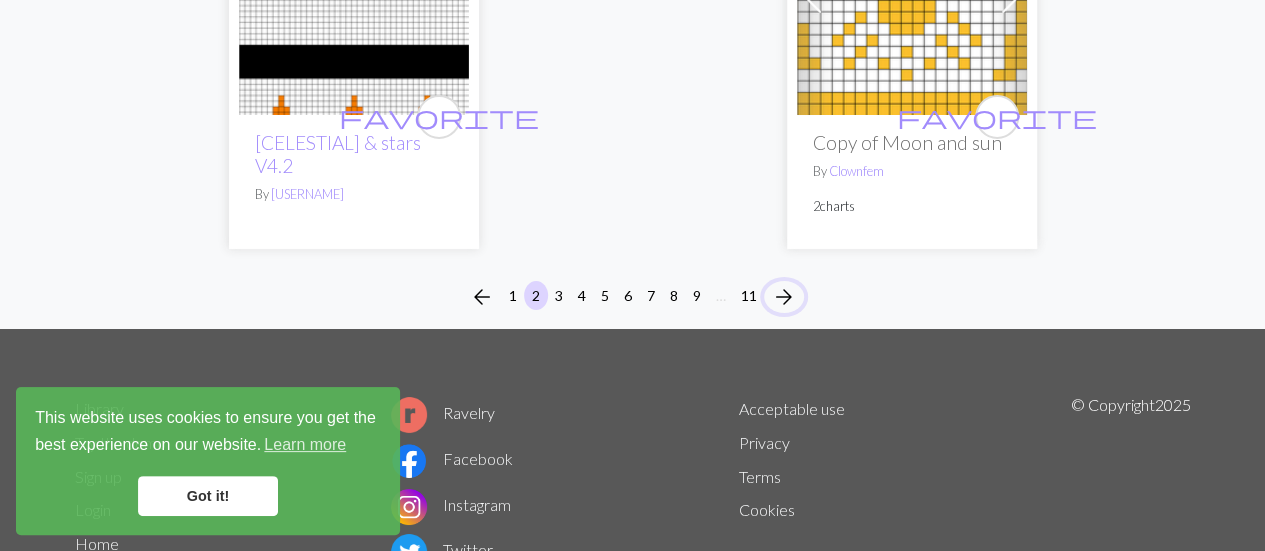 scroll, scrollTop: 7279, scrollLeft: 0, axis: vertical 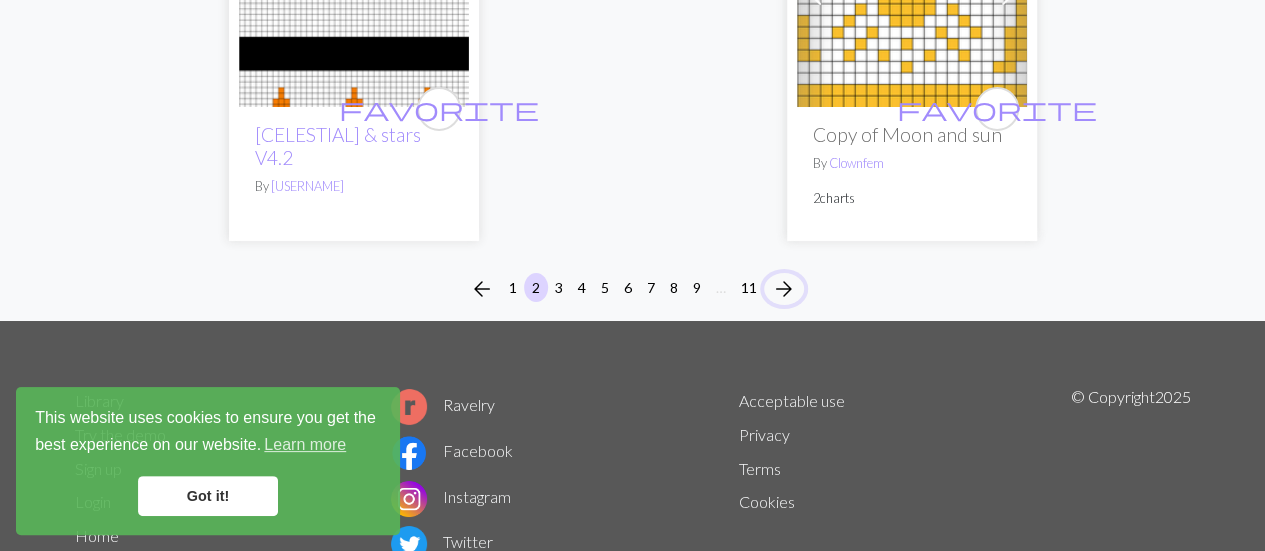 click on "arrow_forward" at bounding box center [784, 289] 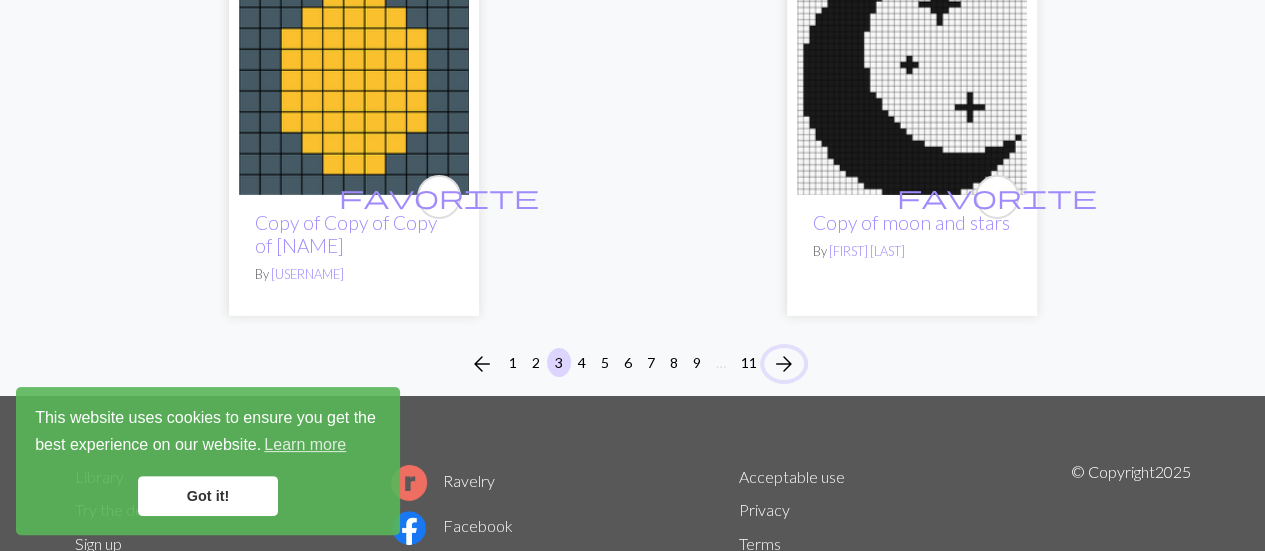 scroll, scrollTop: 7000, scrollLeft: 0, axis: vertical 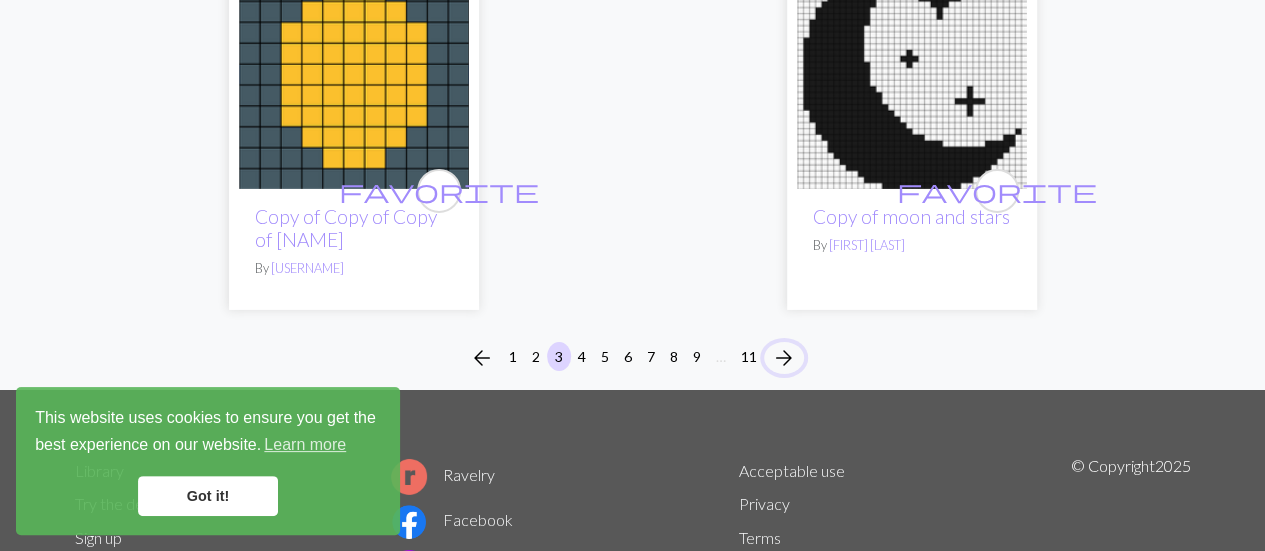 click on "arrow_forward" at bounding box center [784, 358] 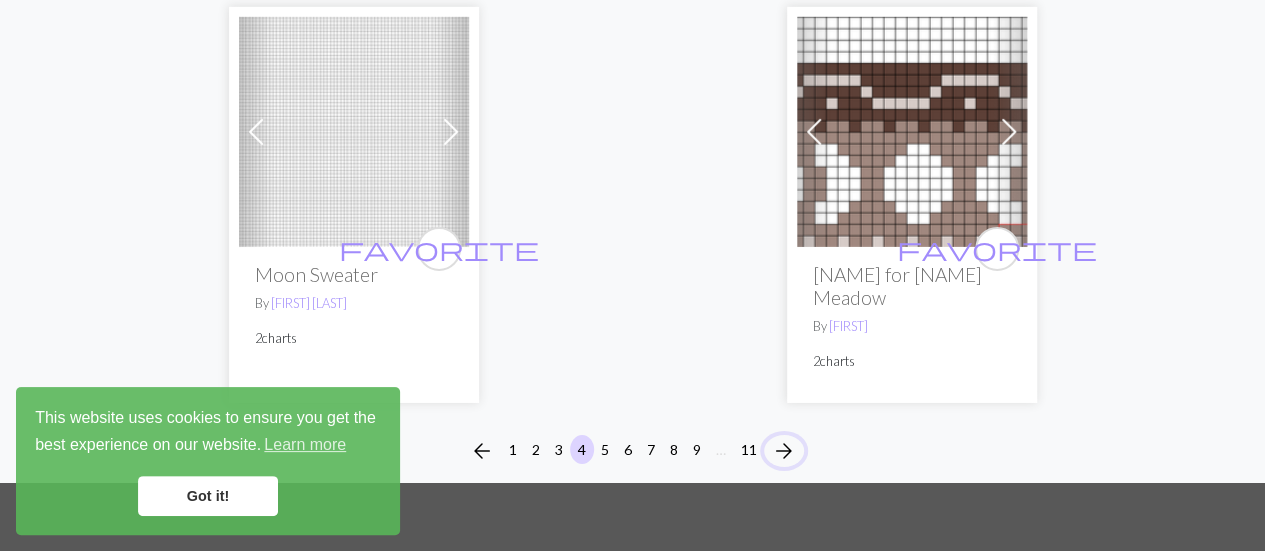 scroll, scrollTop: 6944, scrollLeft: 0, axis: vertical 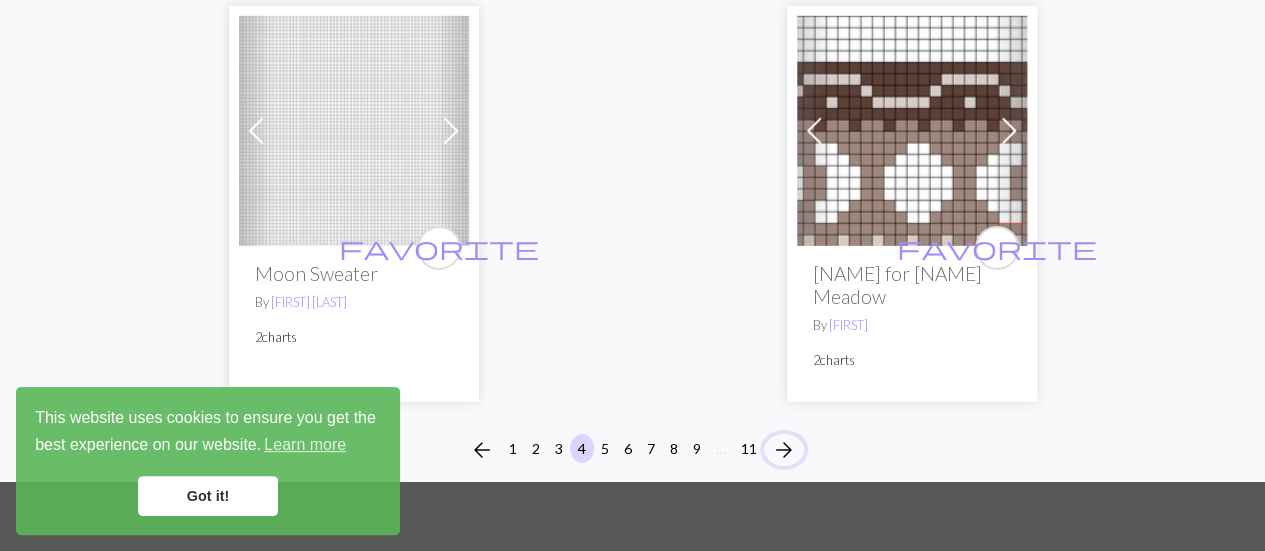 click on "arrow_forward" at bounding box center (784, 450) 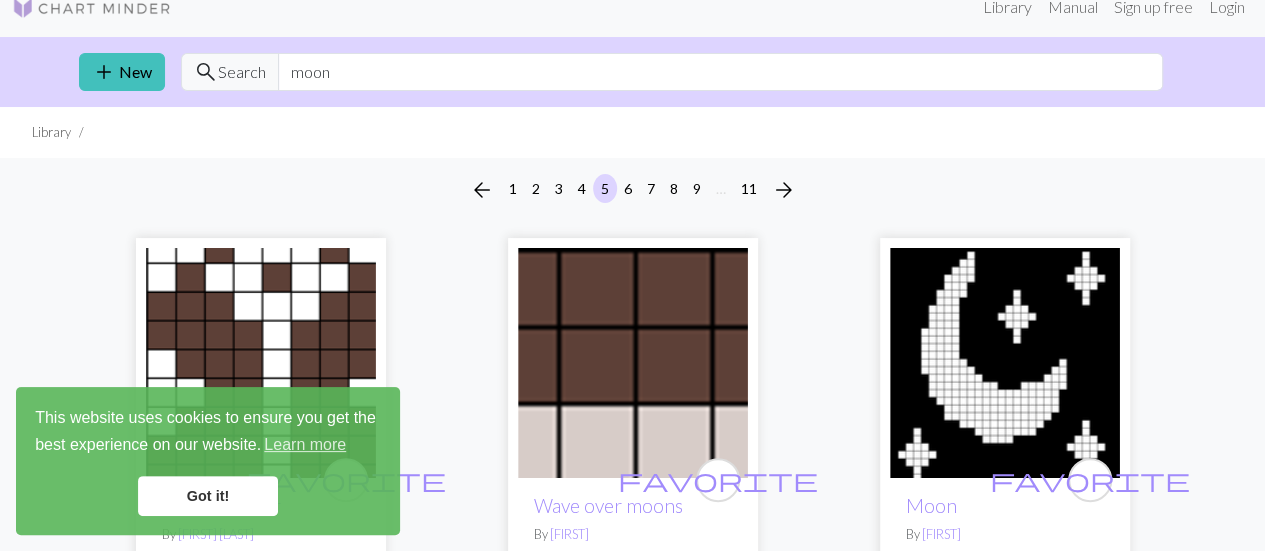 scroll, scrollTop: 0, scrollLeft: 0, axis: both 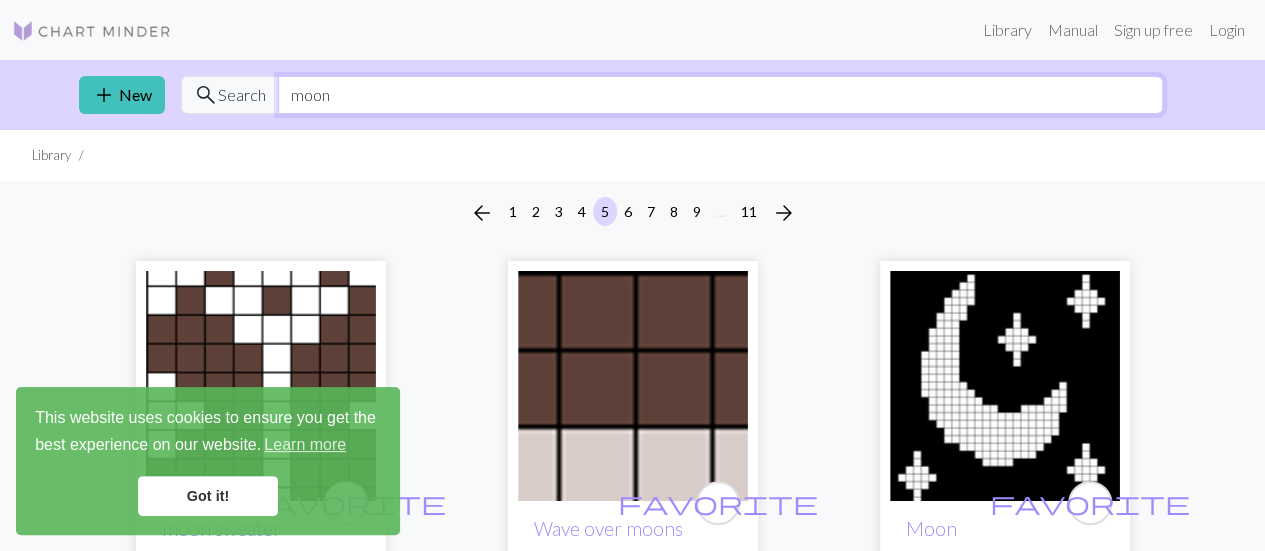 drag, startPoint x: 706, startPoint y: 91, endPoint x: 0, endPoint y: -35, distance: 717.1555 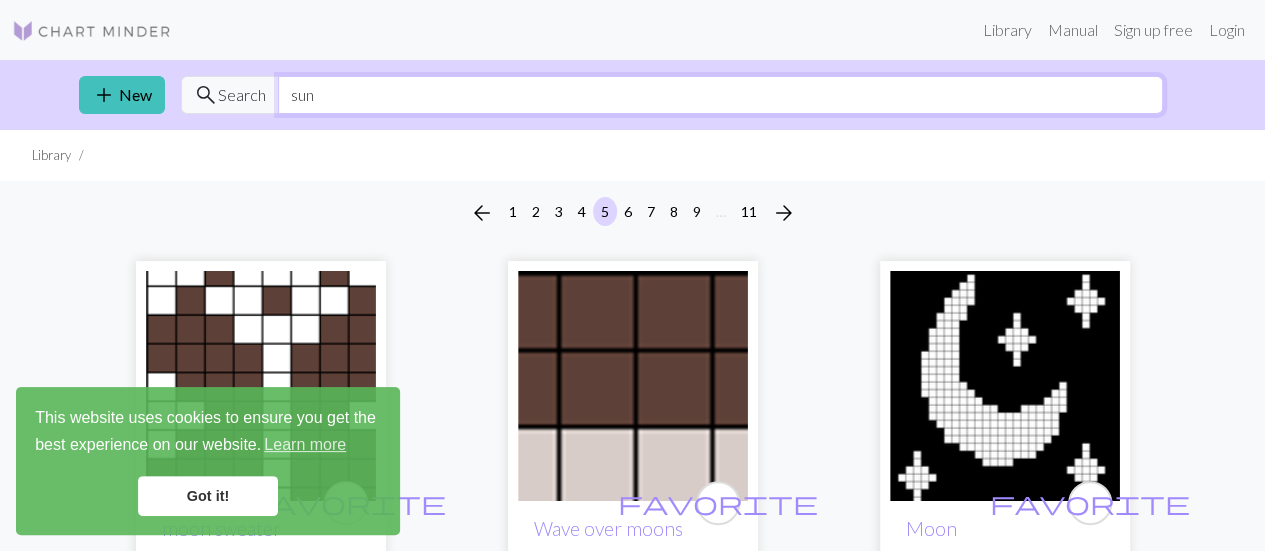 type on "sun" 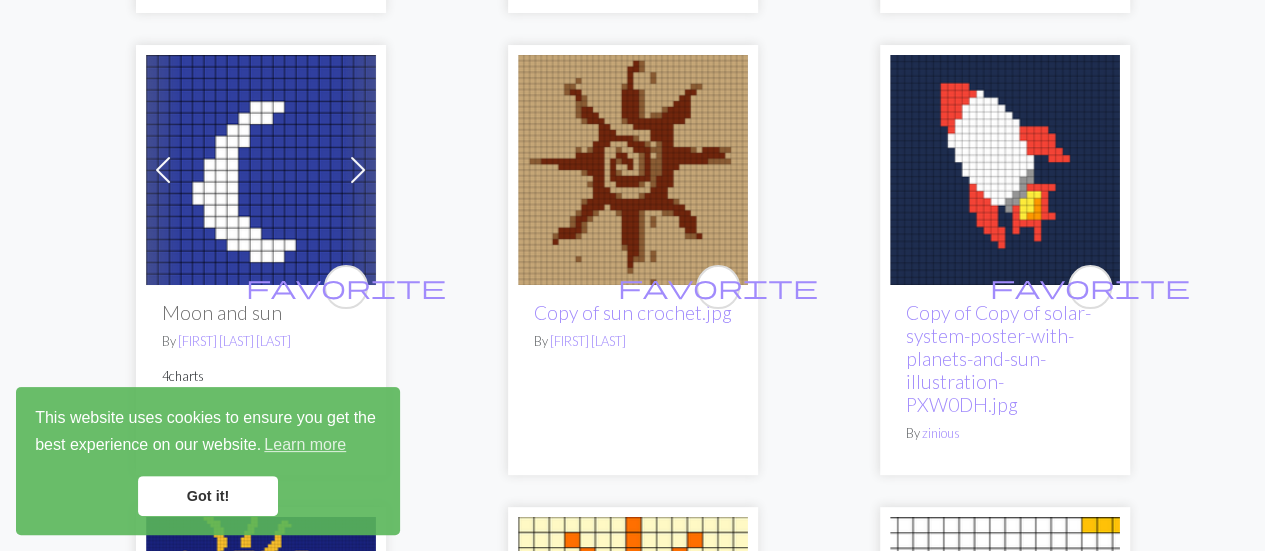 scroll, scrollTop: 3853, scrollLeft: 0, axis: vertical 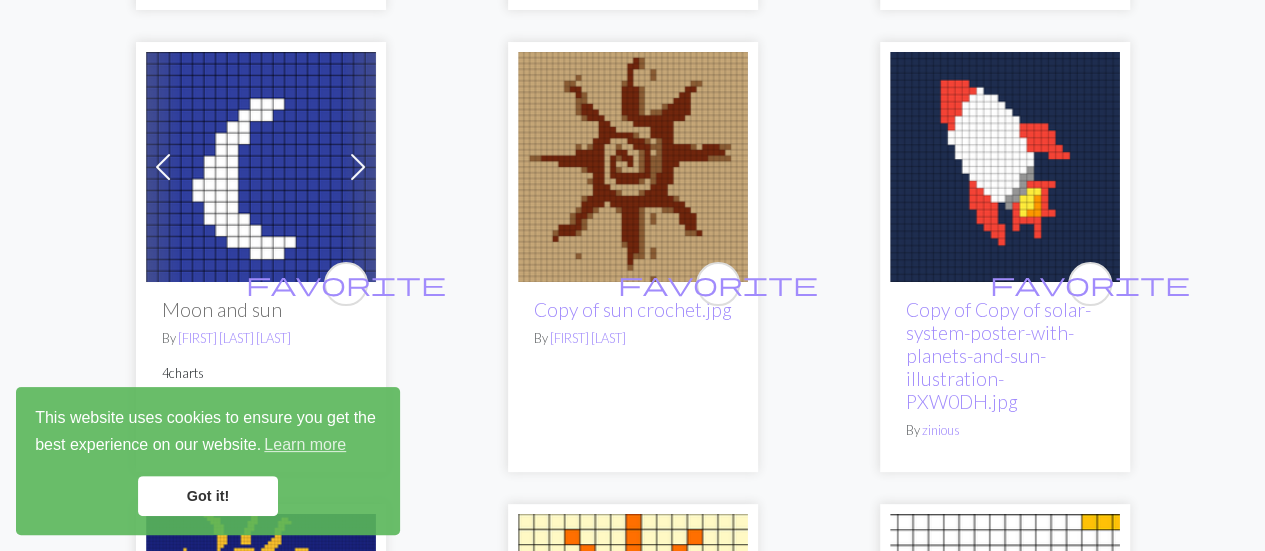 click at bounding box center [358, 167] 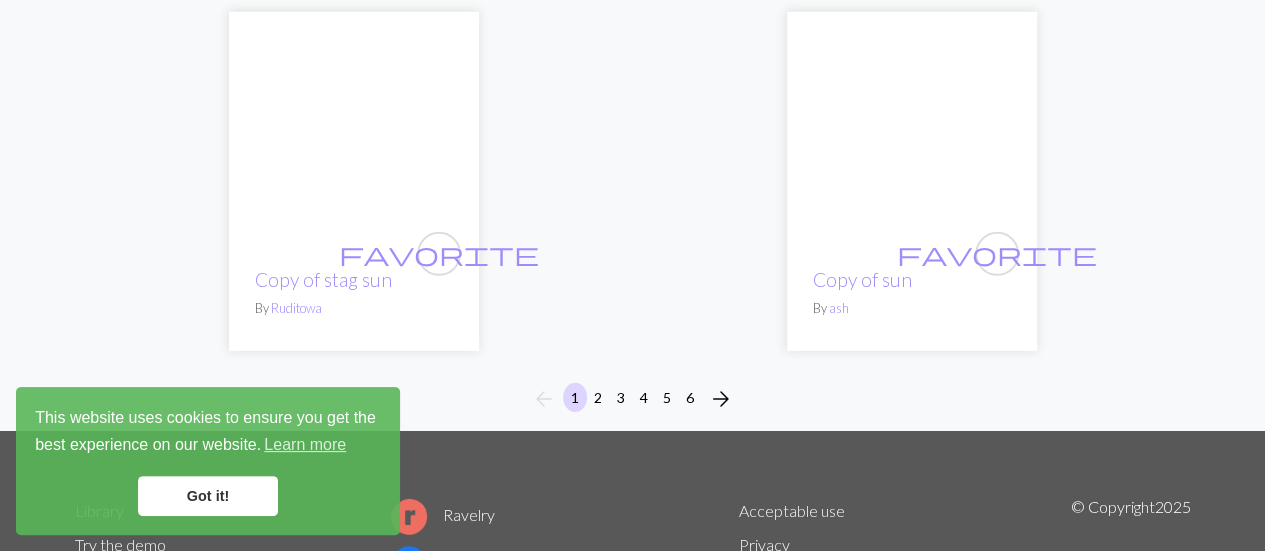 scroll, scrollTop: 6742, scrollLeft: 0, axis: vertical 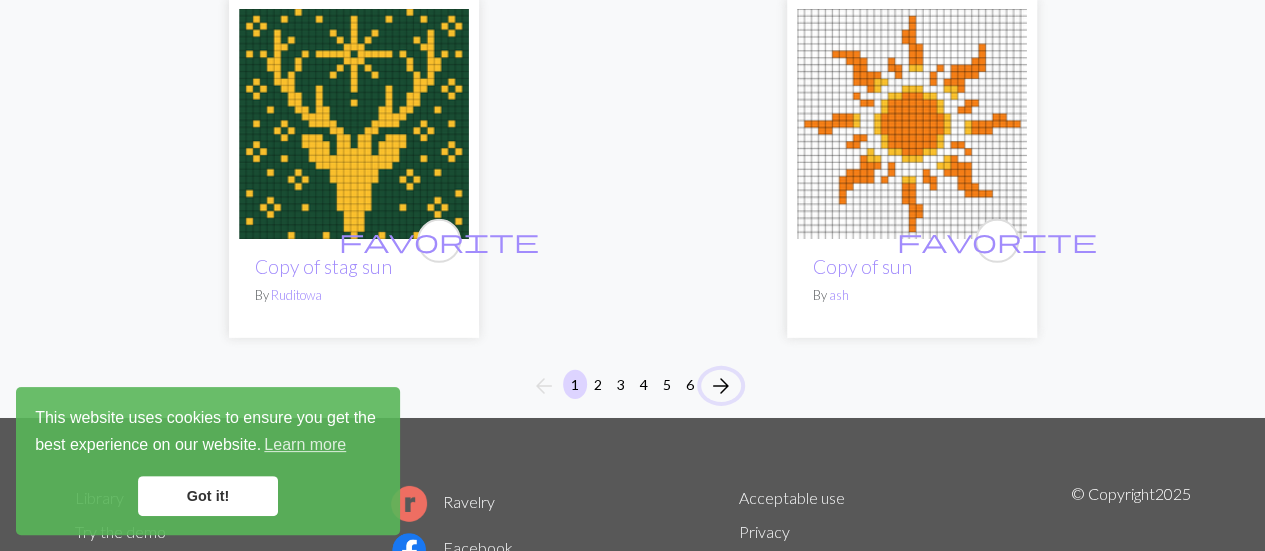 click on "arrow_forward" at bounding box center [721, 386] 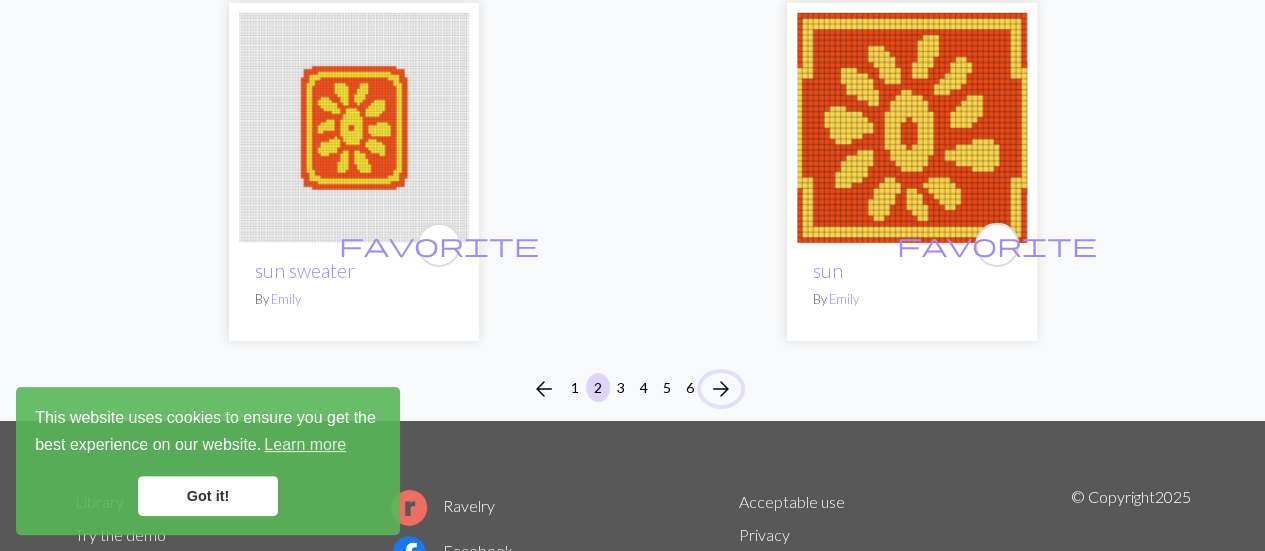 scroll, scrollTop: 6902, scrollLeft: 0, axis: vertical 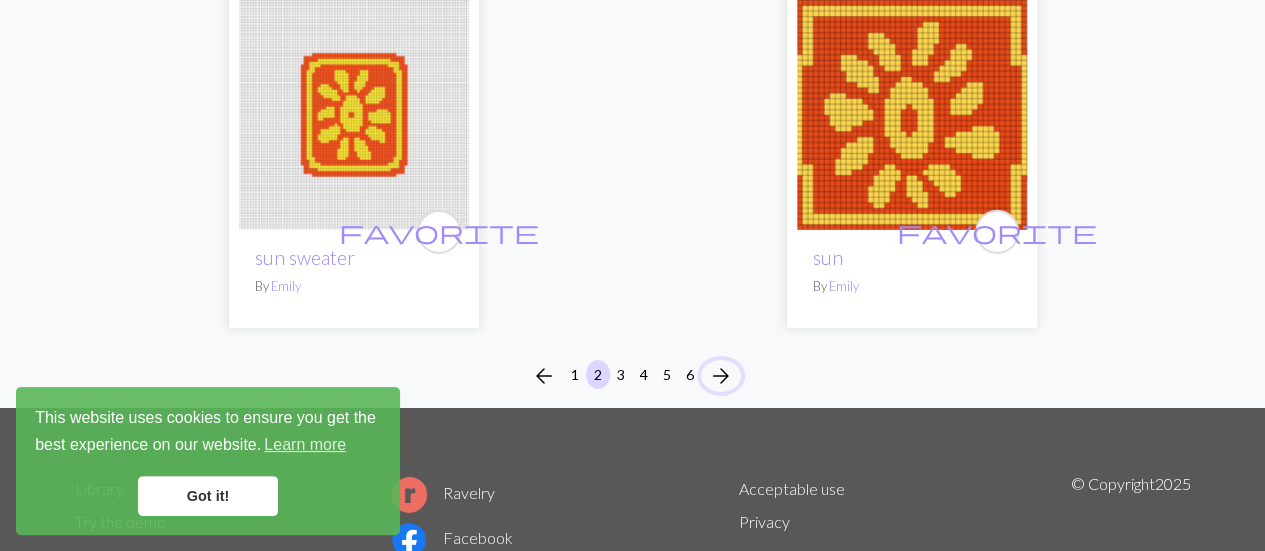 click on "arrow_forward" at bounding box center (721, 376) 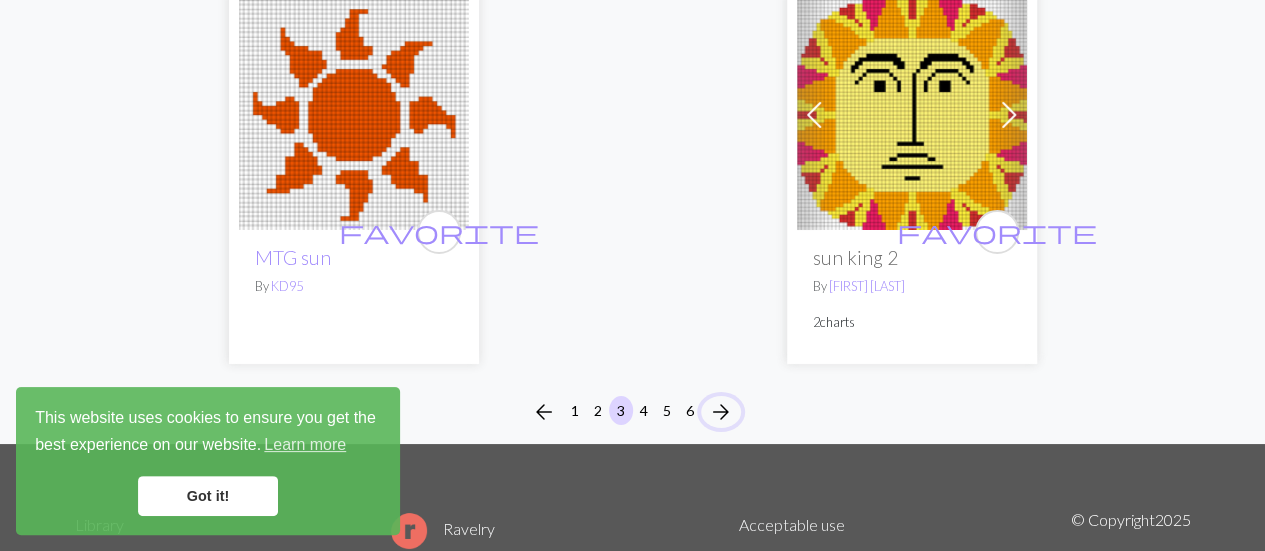 scroll, scrollTop: 7327, scrollLeft: 0, axis: vertical 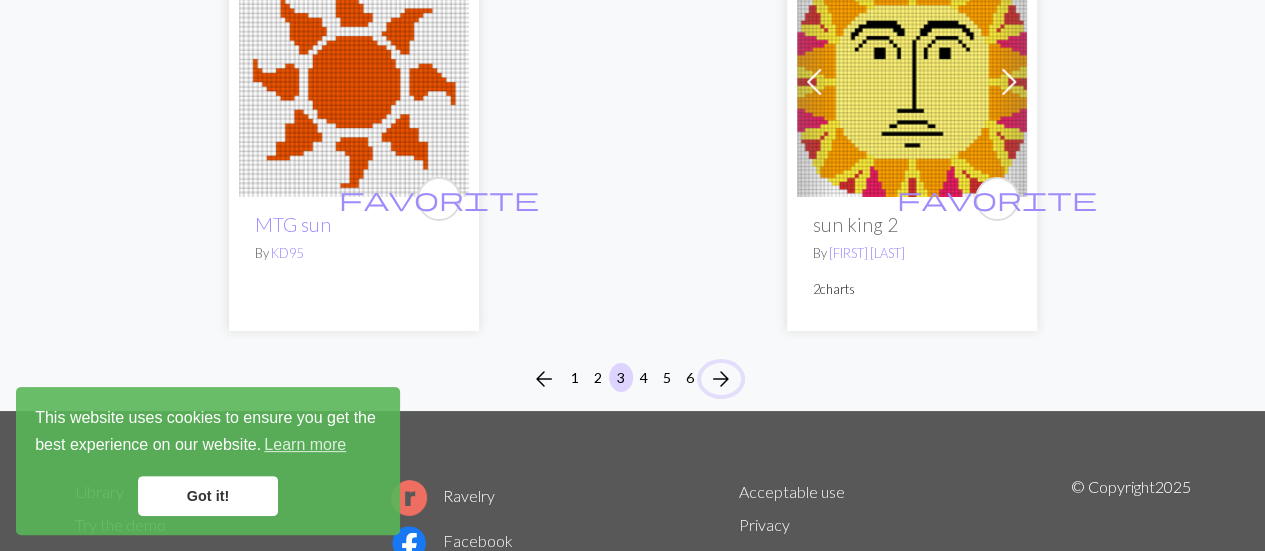 click on "arrow_forward" at bounding box center [721, 379] 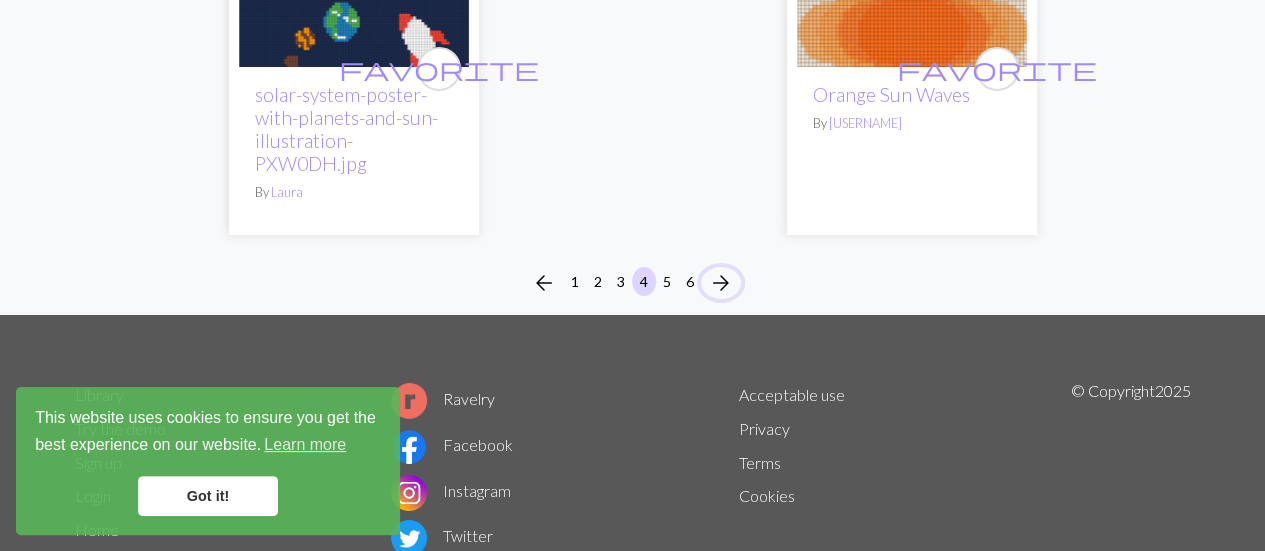 scroll, scrollTop: 7098, scrollLeft: 0, axis: vertical 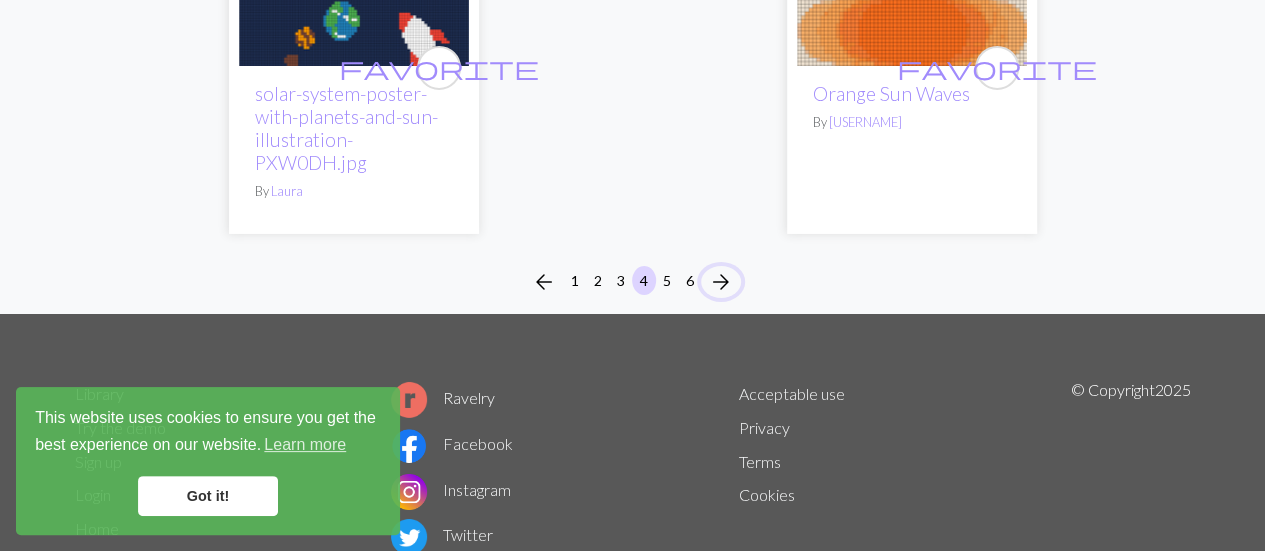 click on "arrow_forward" at bounding box center [721, 282] 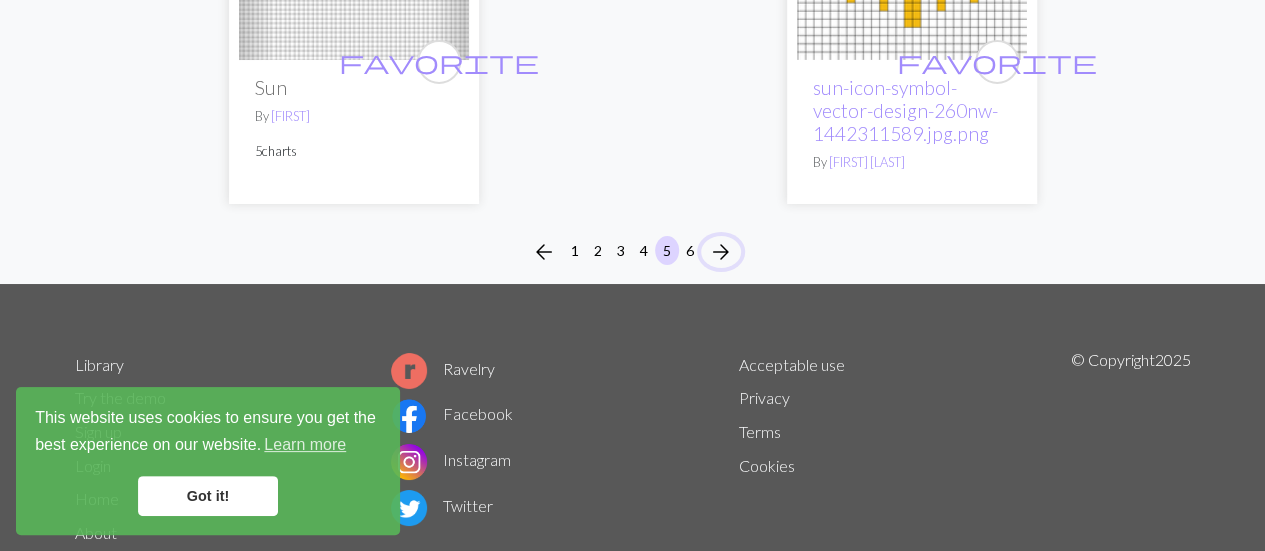 scroll, scrollTop: 7371, scrollLeft: 0, axis: vertical 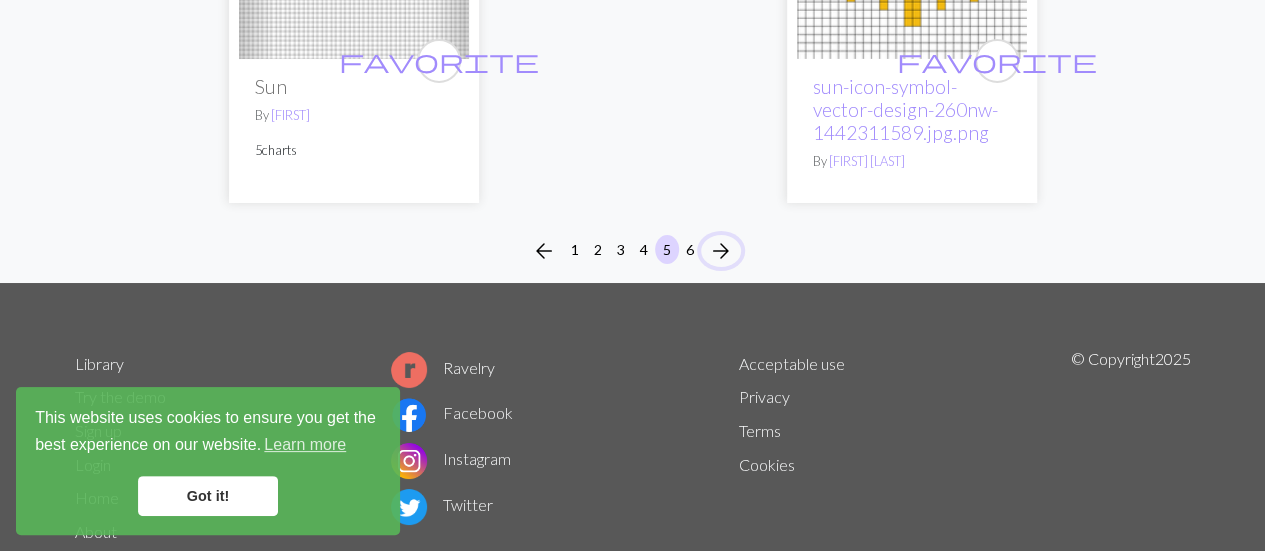 click on "arrow_forward" at bounding box center (721, 251) 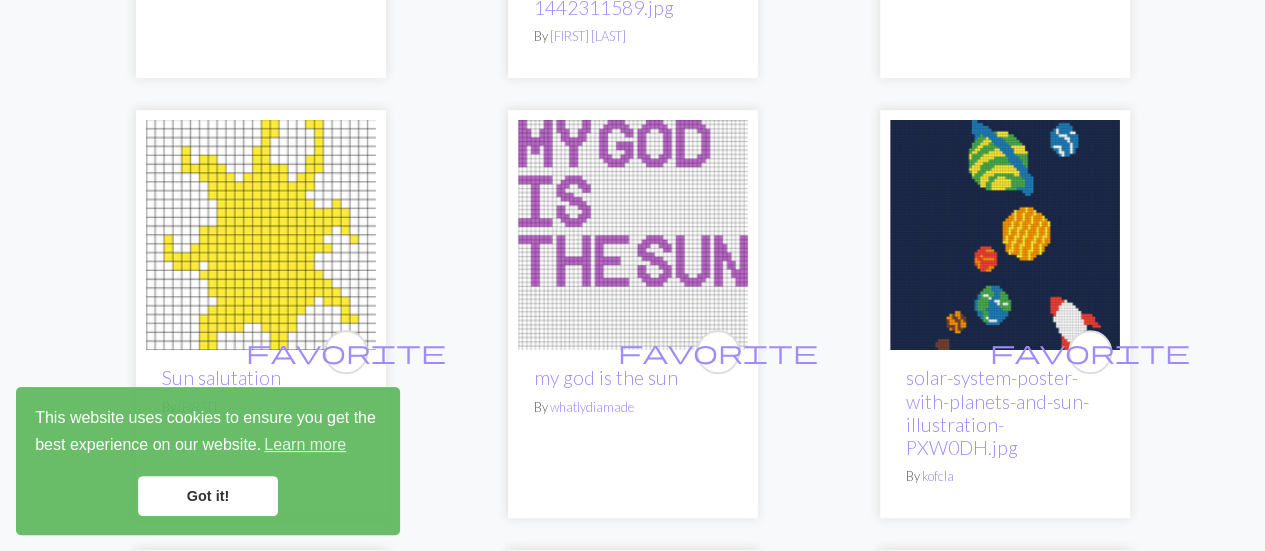 scroll, scrollTop: 403, scrollLeft: 0, axis: vertical 